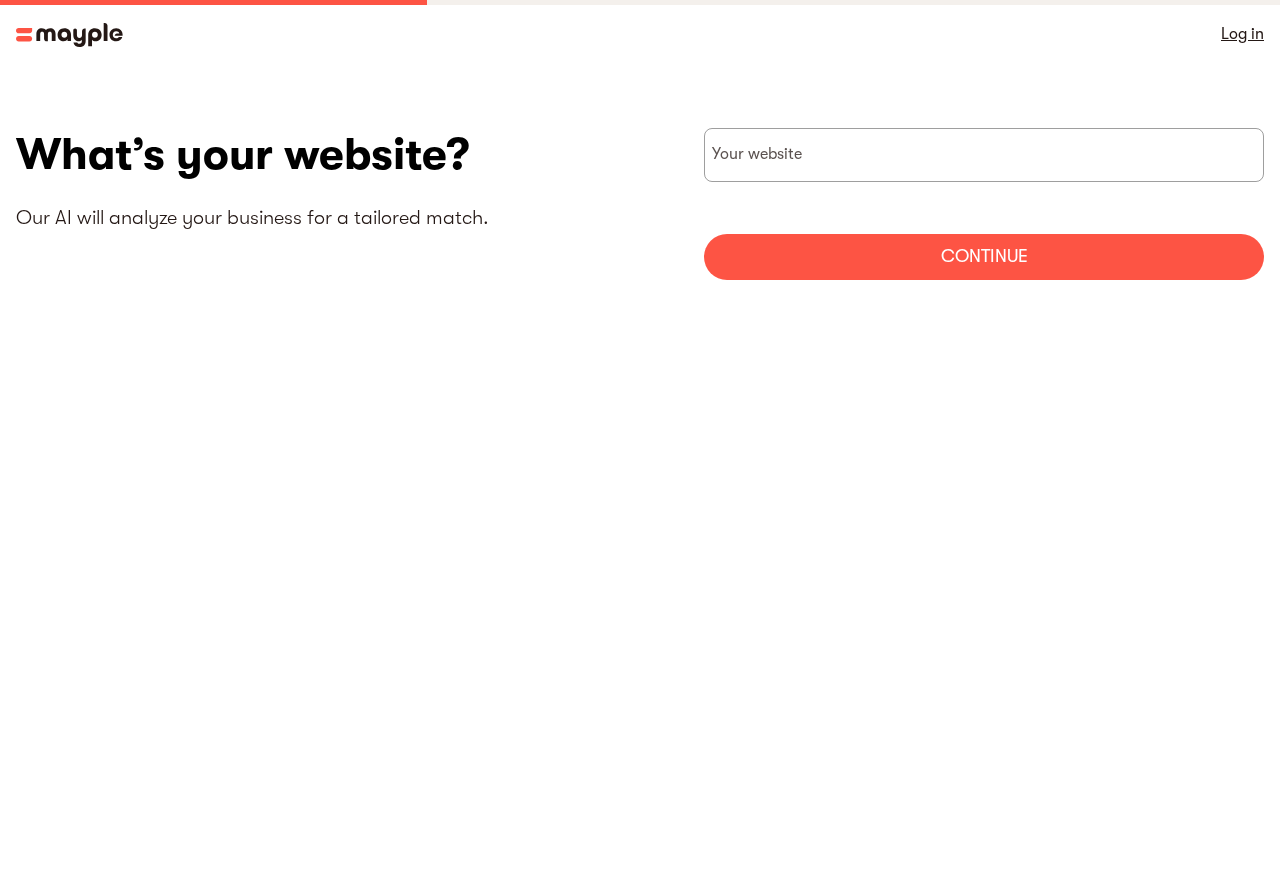 scroll, scrollTop: 0, scrollLeft: 0, axis: both 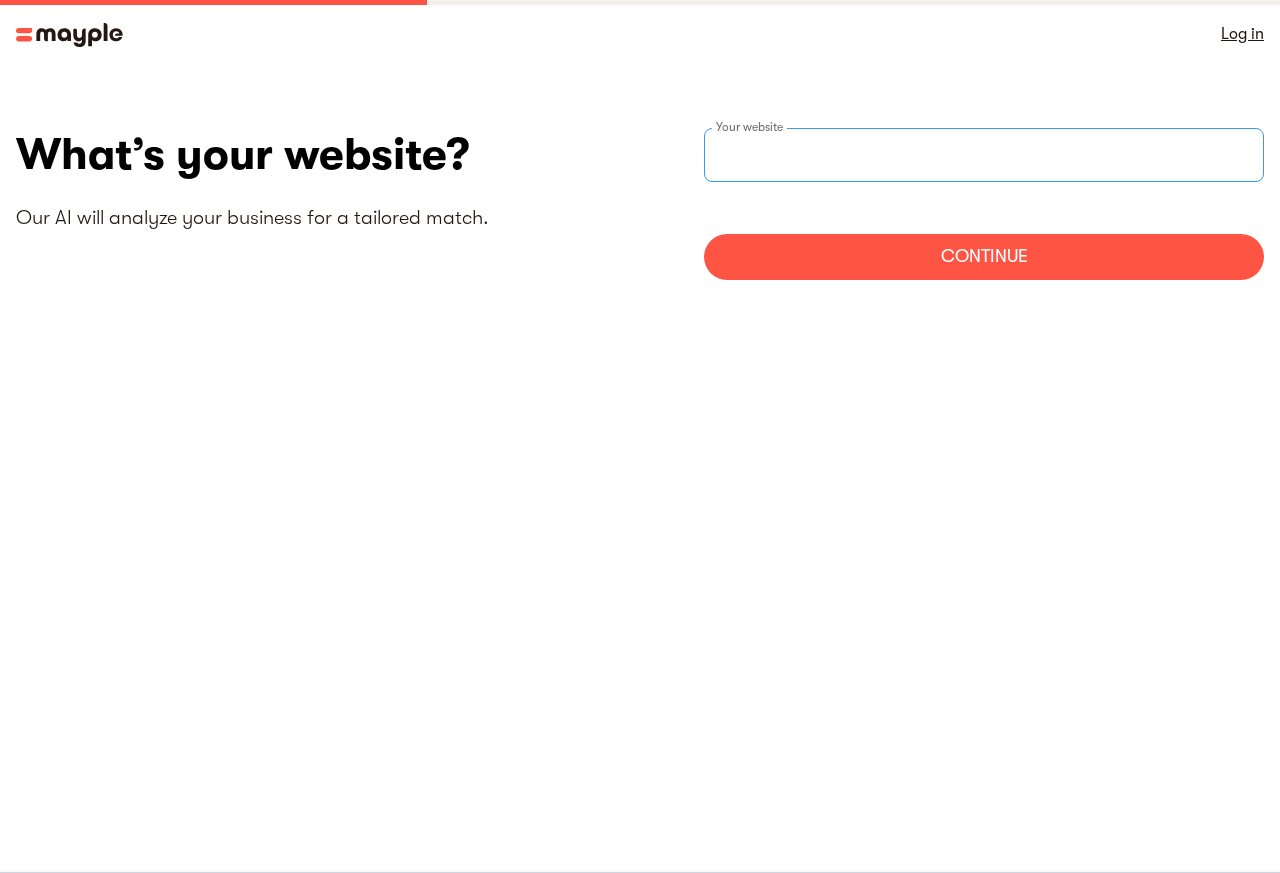 click at bounding box center (984, 155) 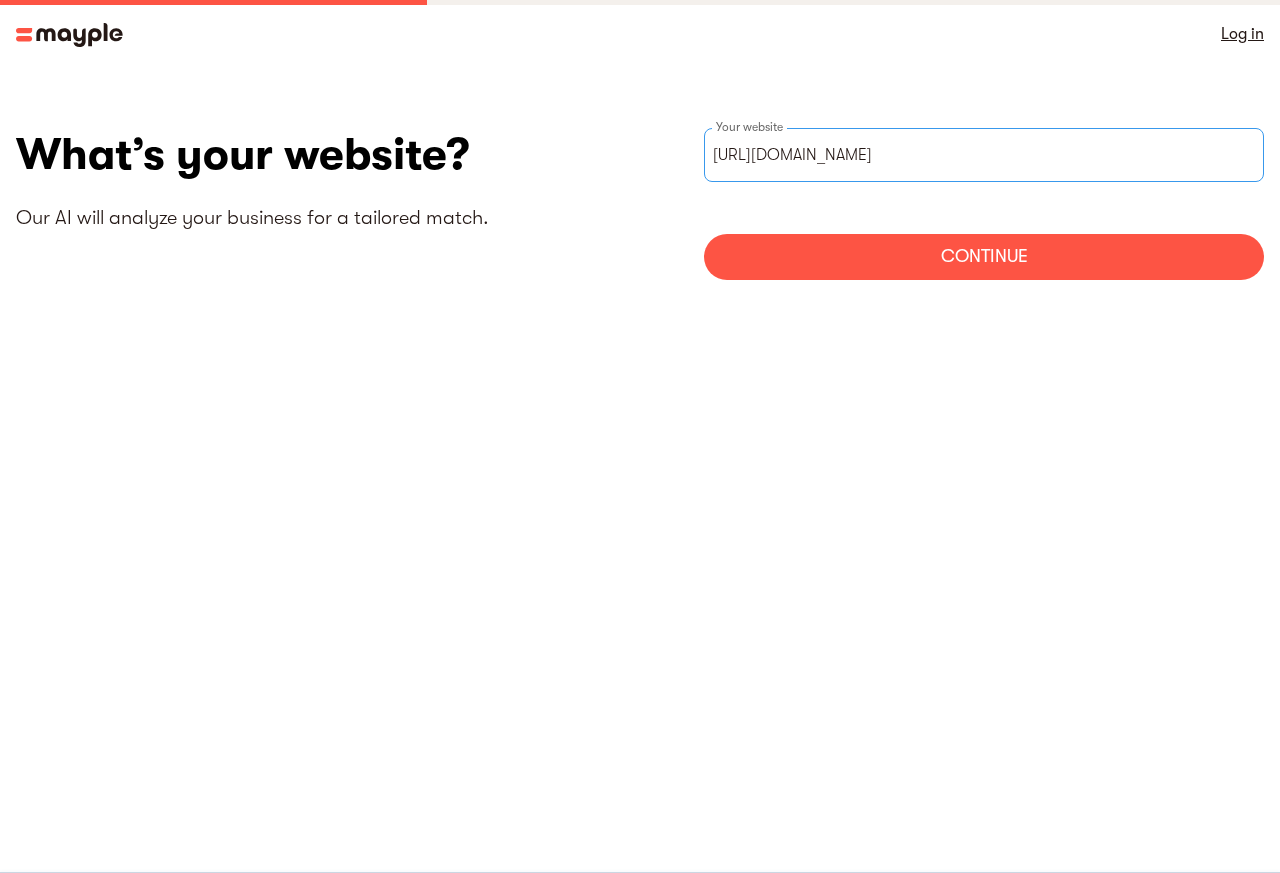 type on "https://www.k.co.il" 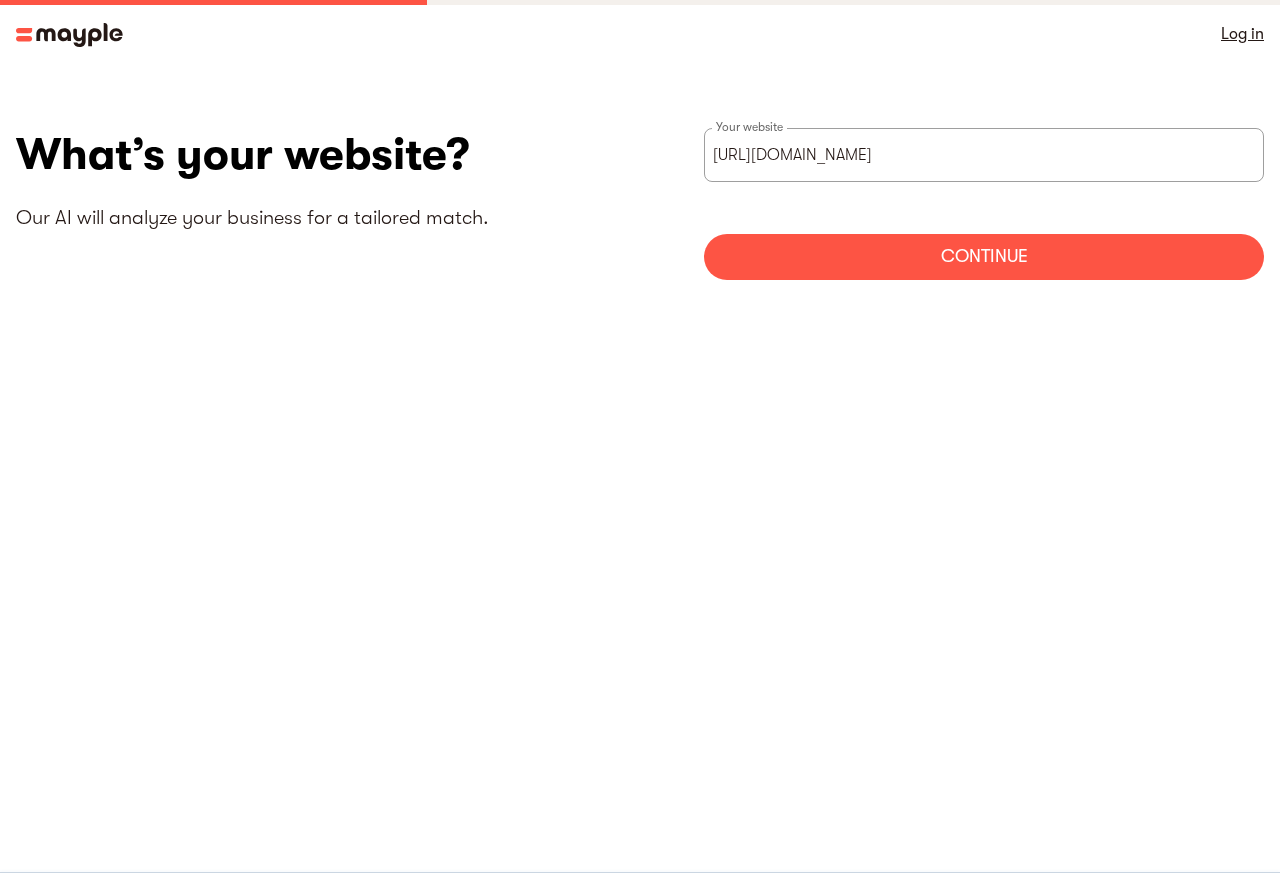 click on "Continue" at bounding box center (984, 257) 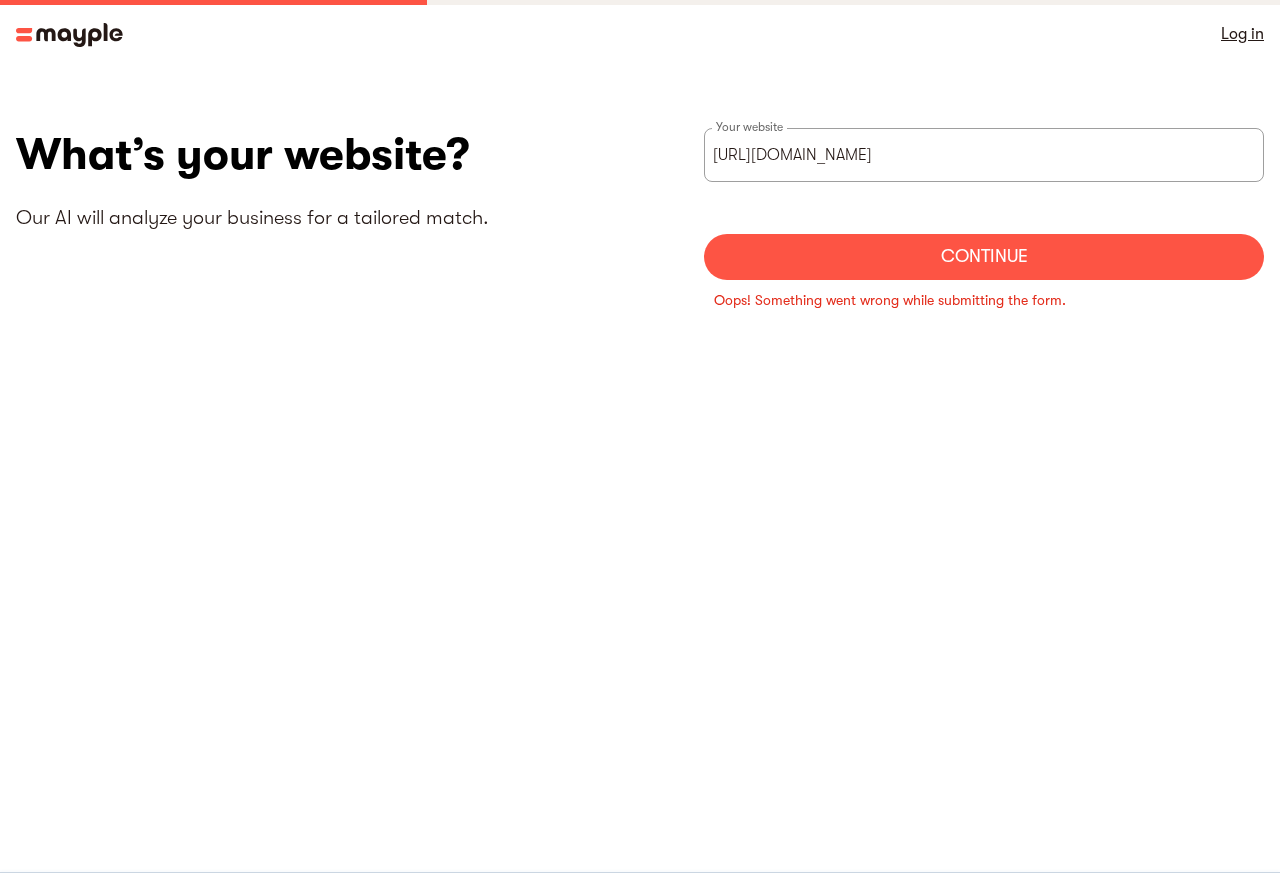click on "Log in" at bounding box center [1242, 34] 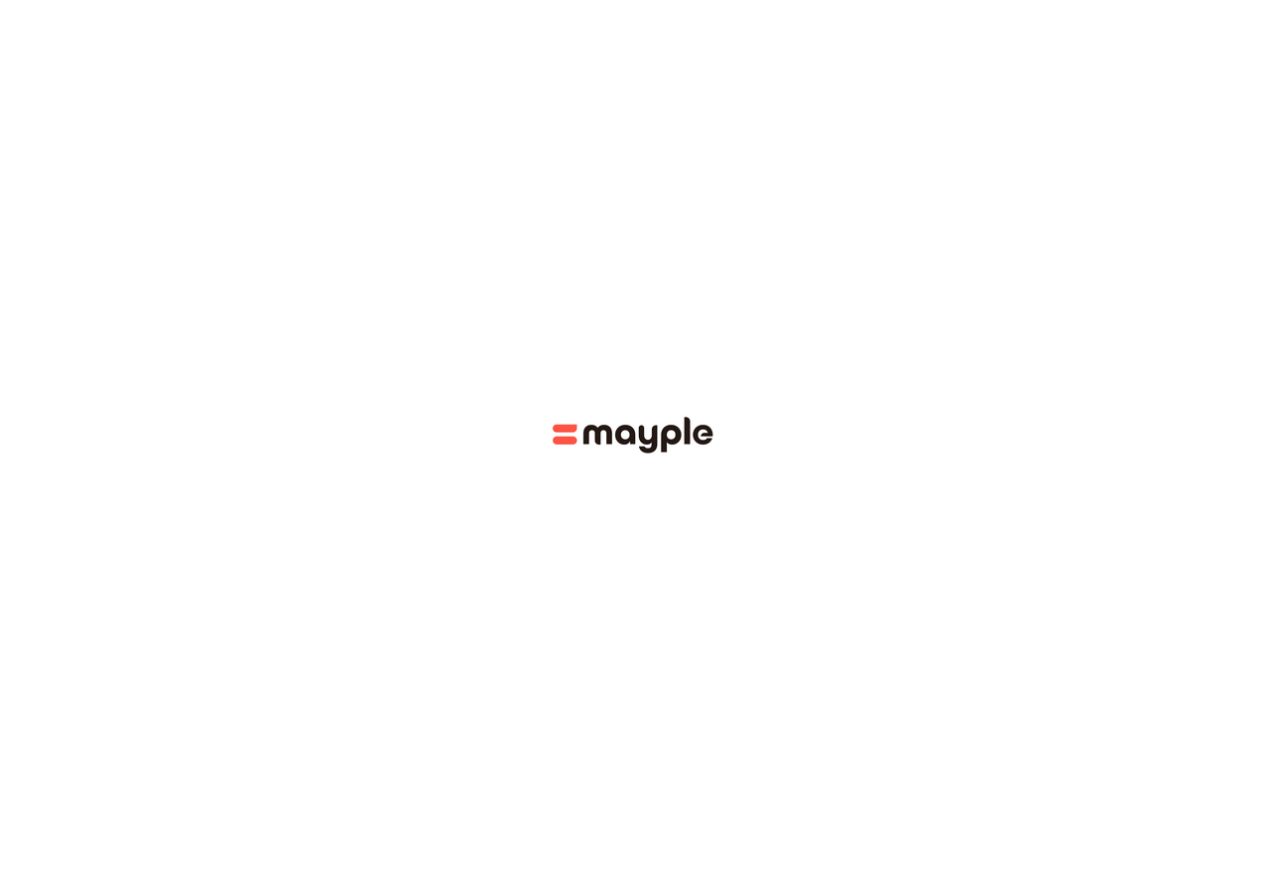scroll, scrollTop: 0, scrollLeft: 0, axis: both 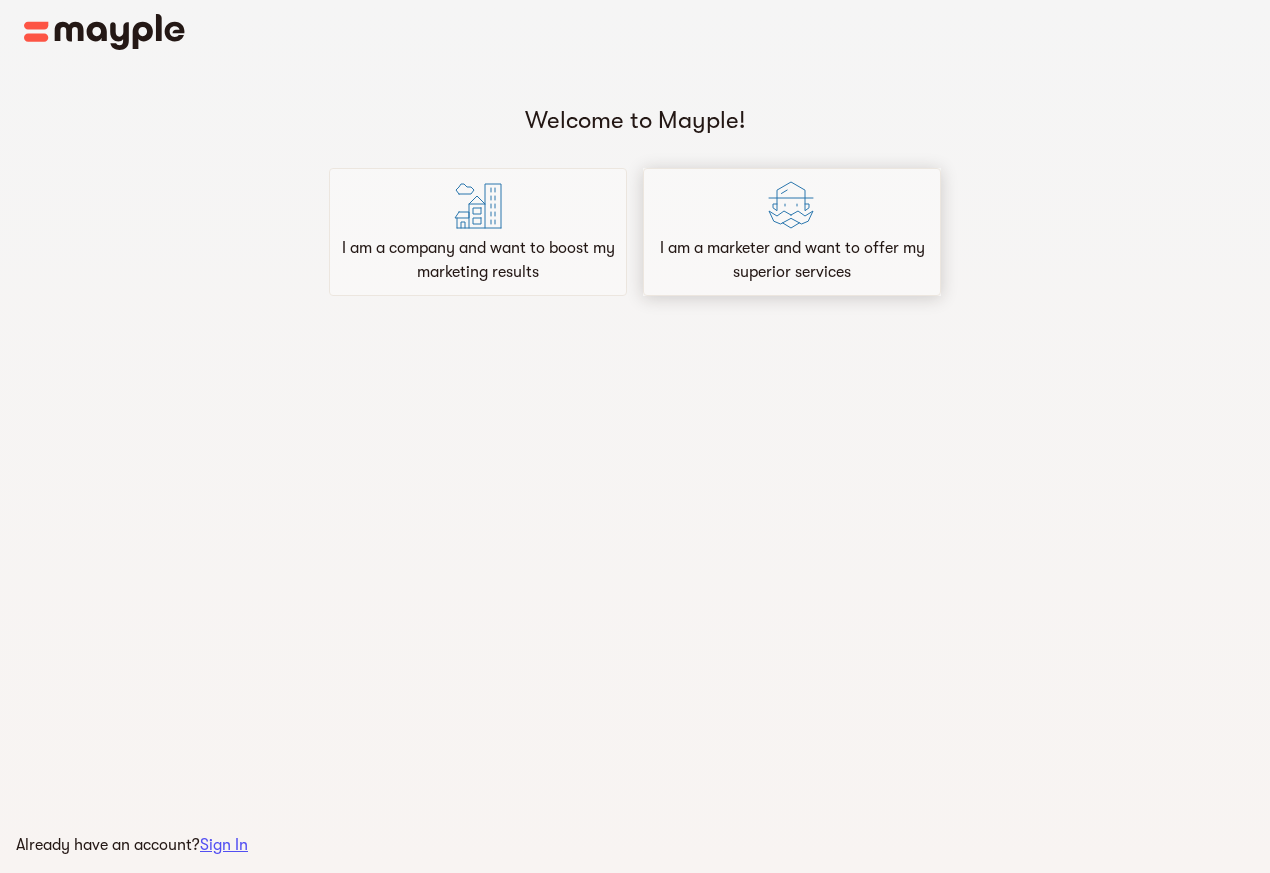 click on "I am a marketer and want to offer my superior services" at bounding box center (792, 260) 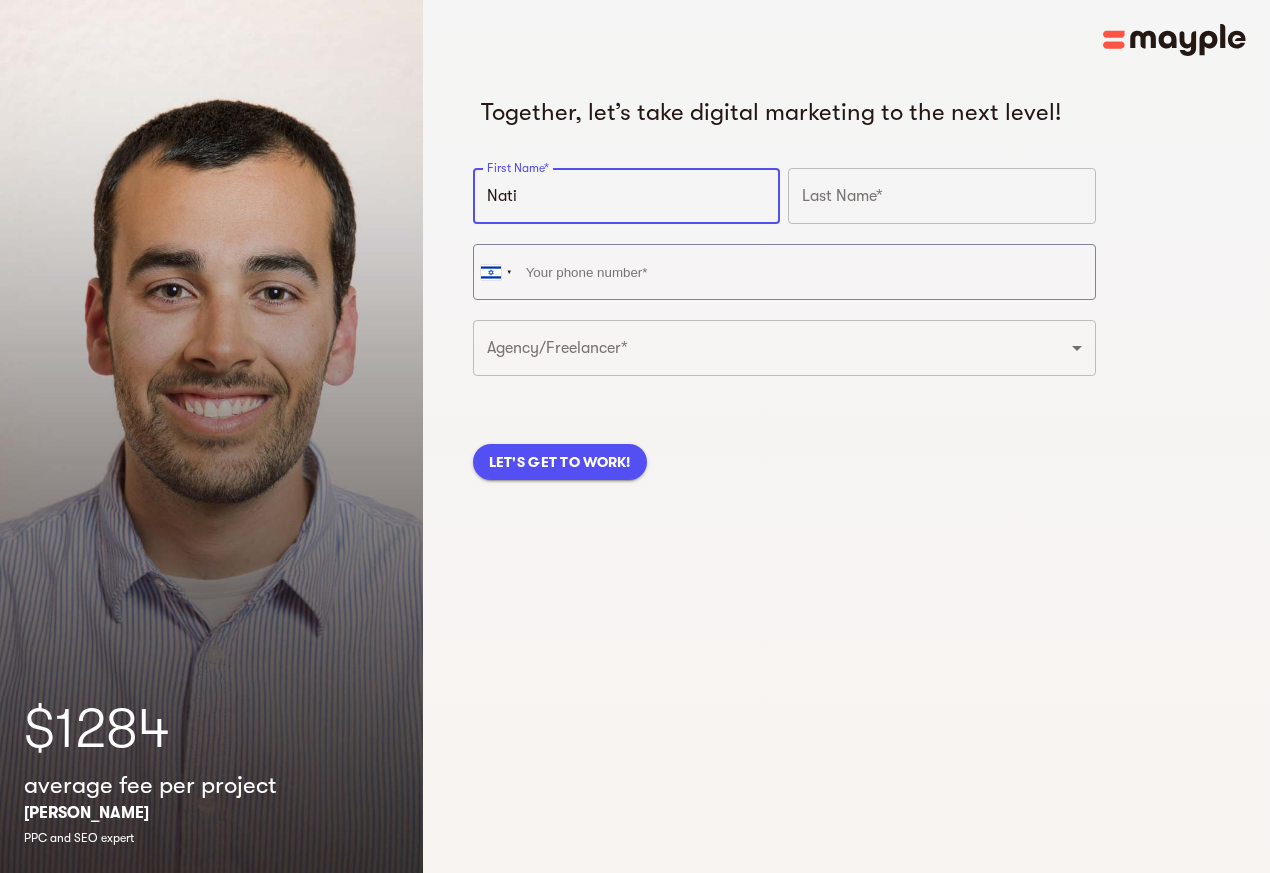 click at bounding box center (942, 196) 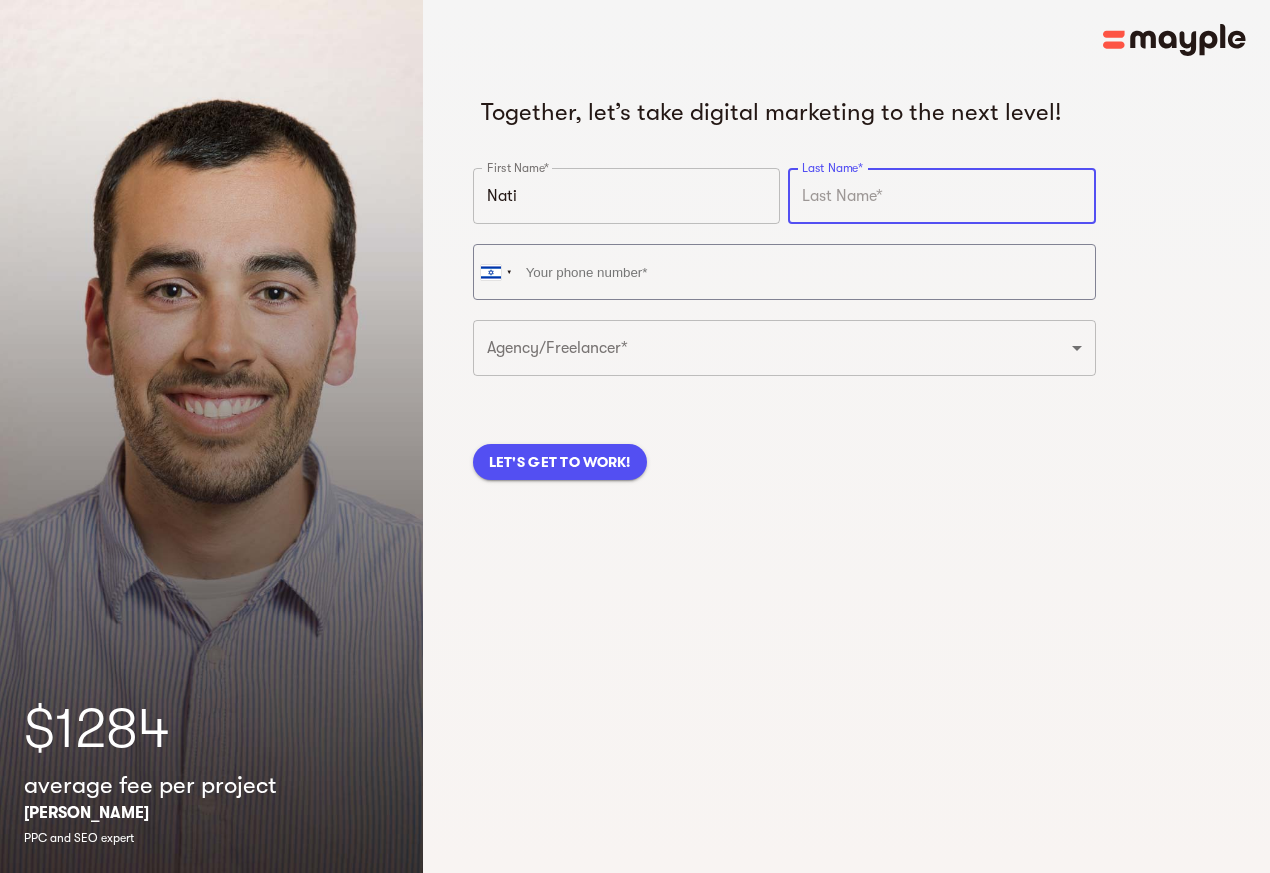 click at bounding box center (942, 196) 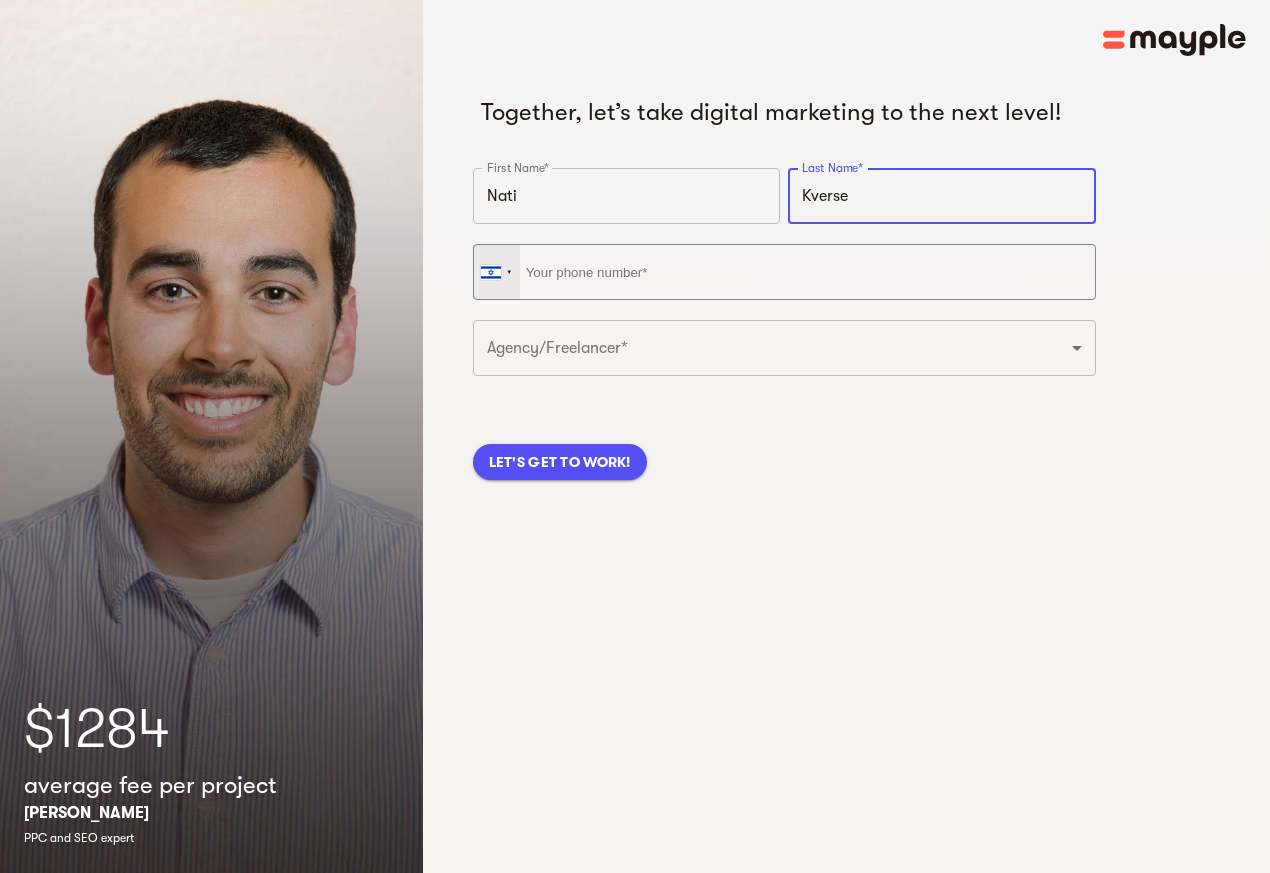 type on "Kverse" 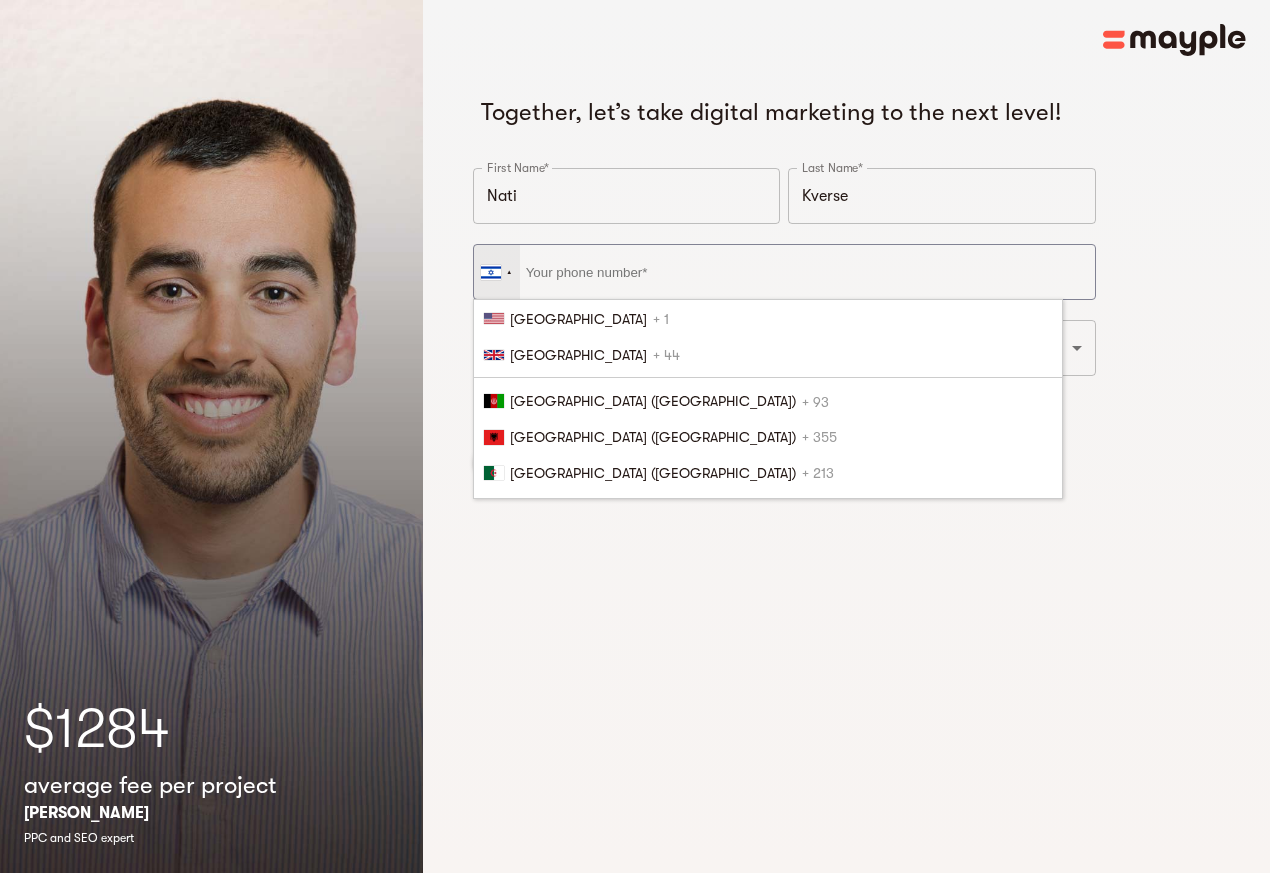 scroll, scrollTop: 3607, scrollLeft: 0, axis: vertical 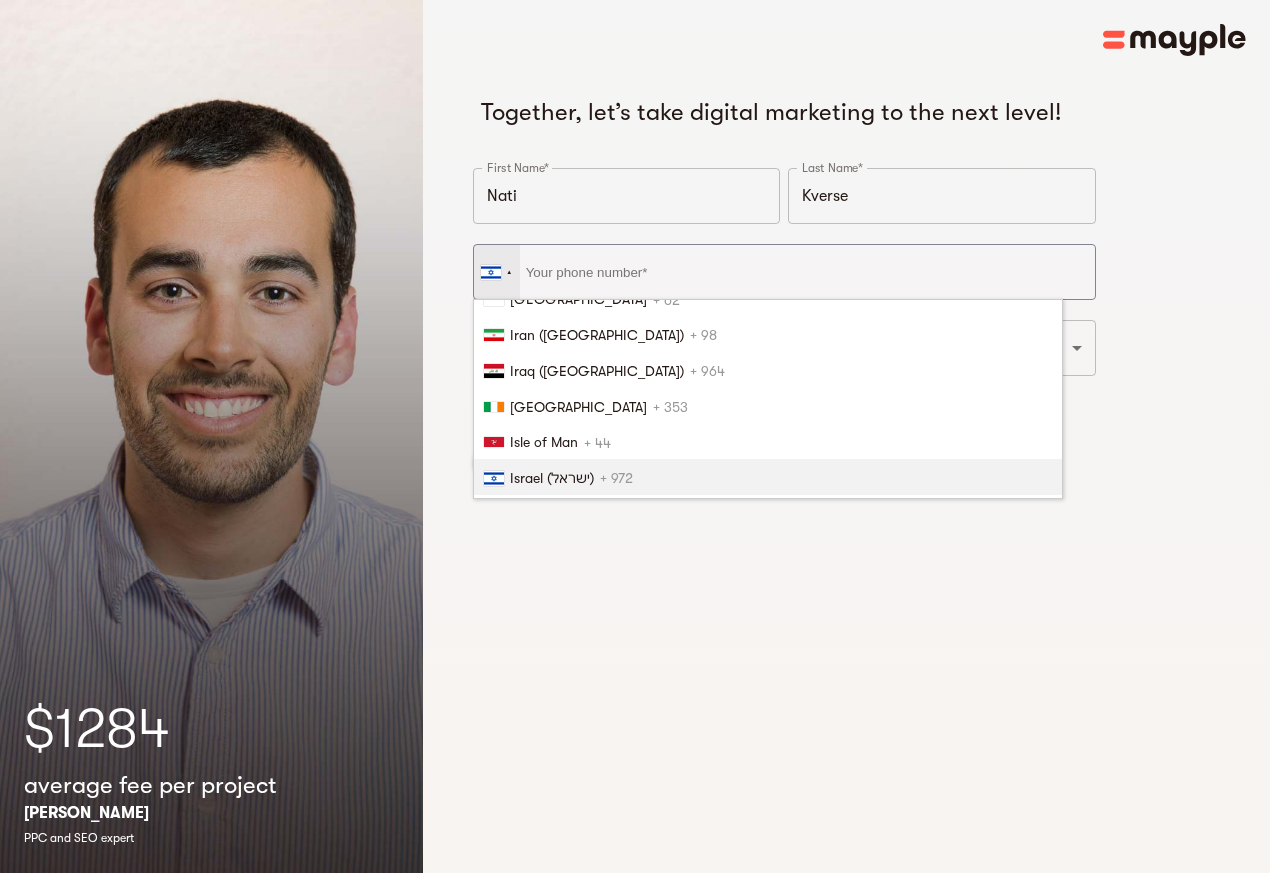 click on "Israel (‫ישראל‬‎)" at bounding box center (552, 478) 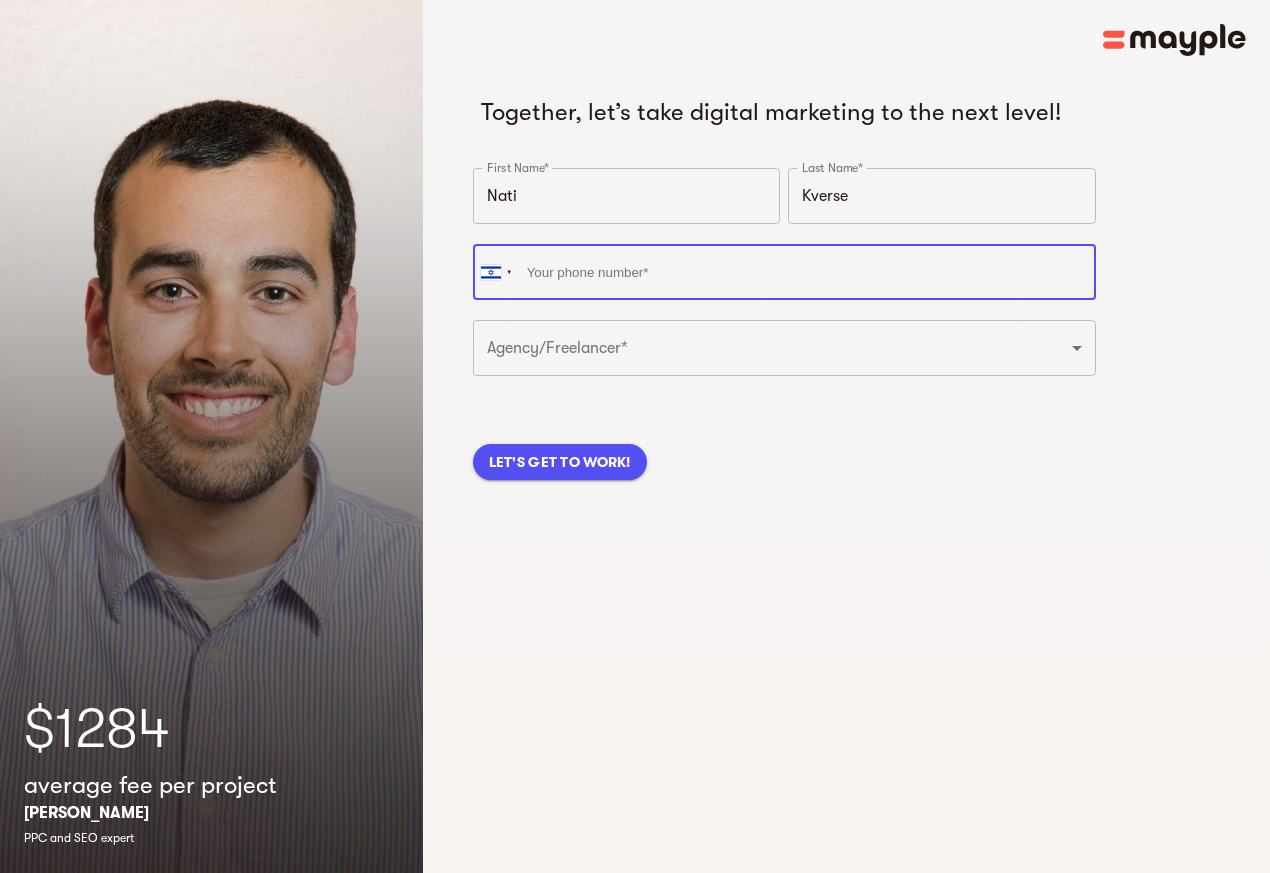 click at bounding box center (784, 272) 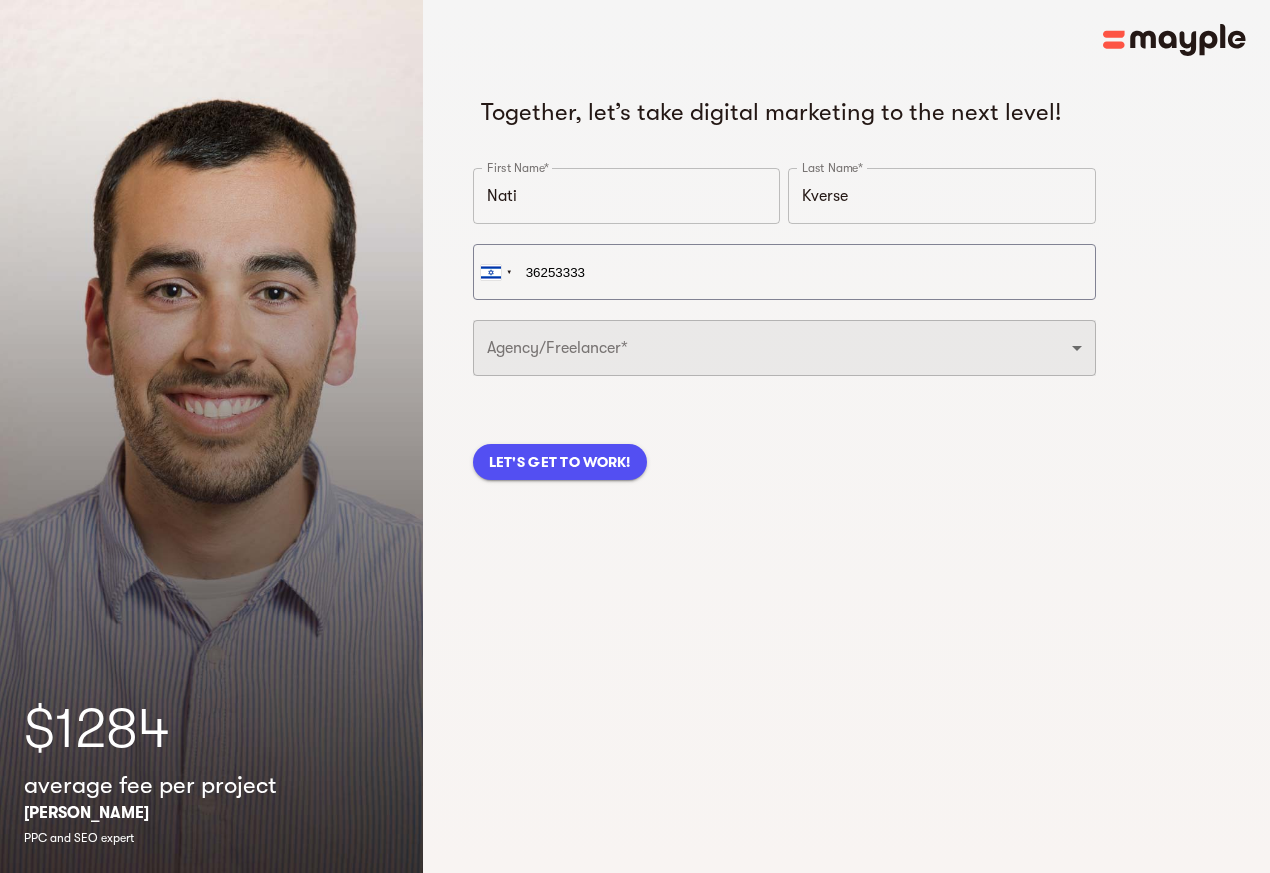 click on "Freelancer Digital Agency" at bounding box center [784, 348] 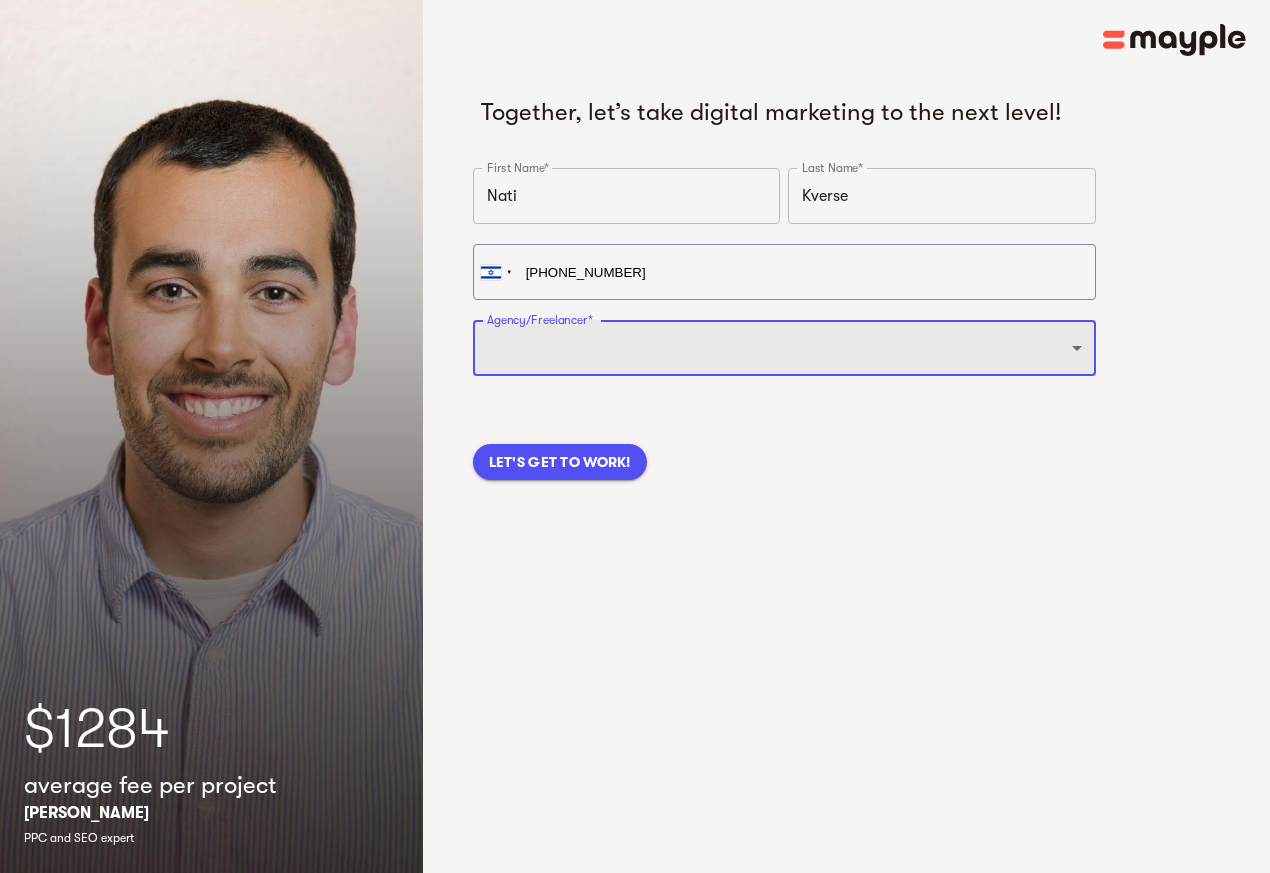 select on "DIGITAL_AGENCY" 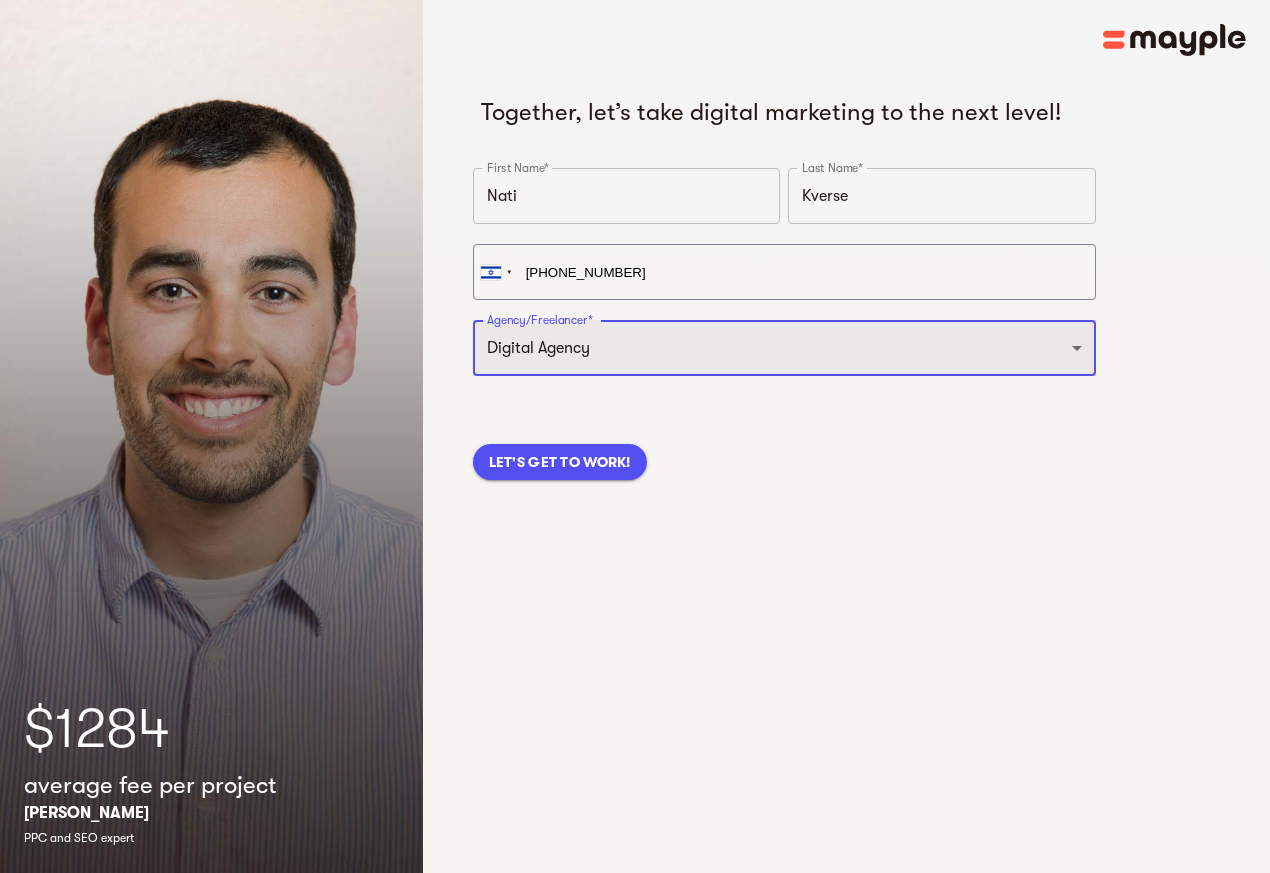 click on "Freelancer Digital Agency" at bounding box center (784, 348) 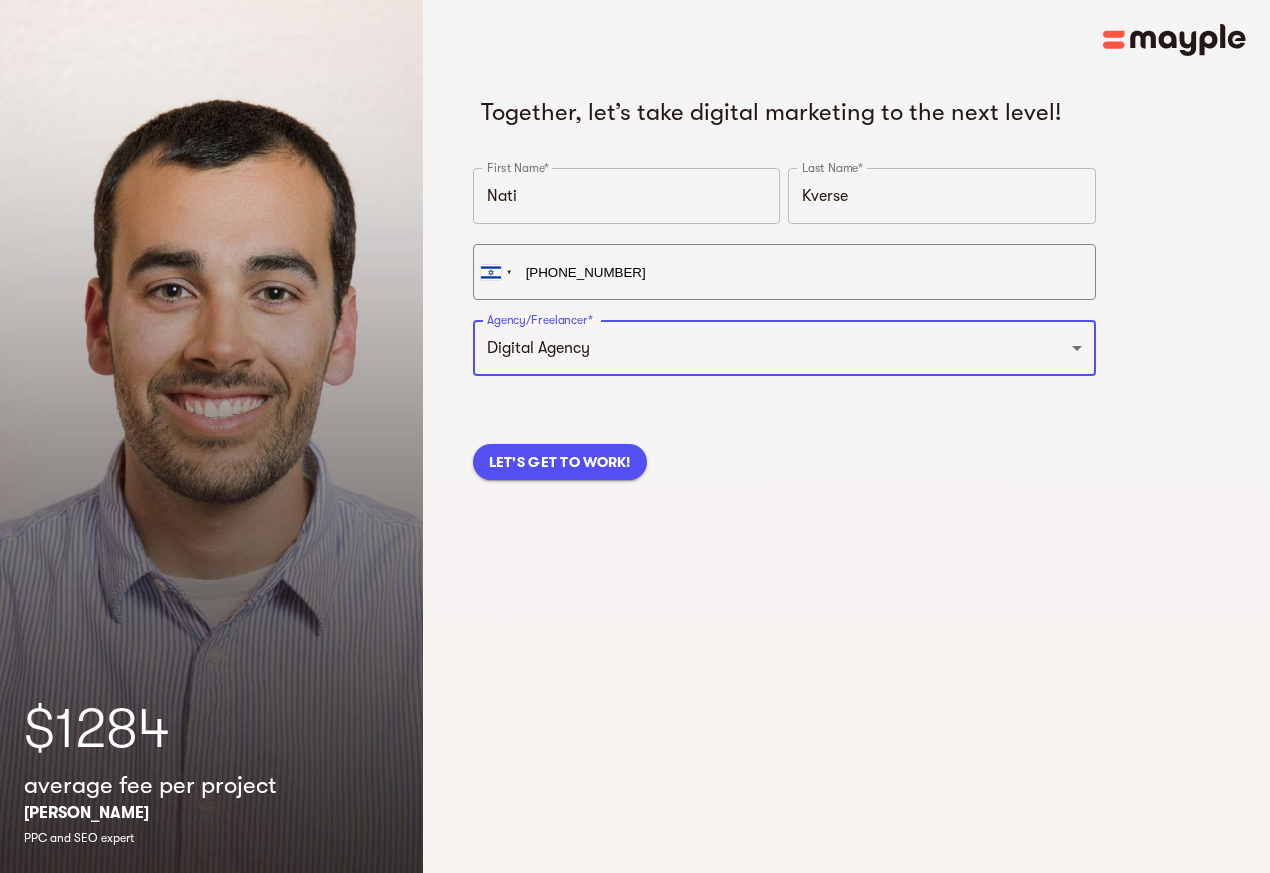 click on "LET'S GET TO WORK!" at bounding box center (560, 462) 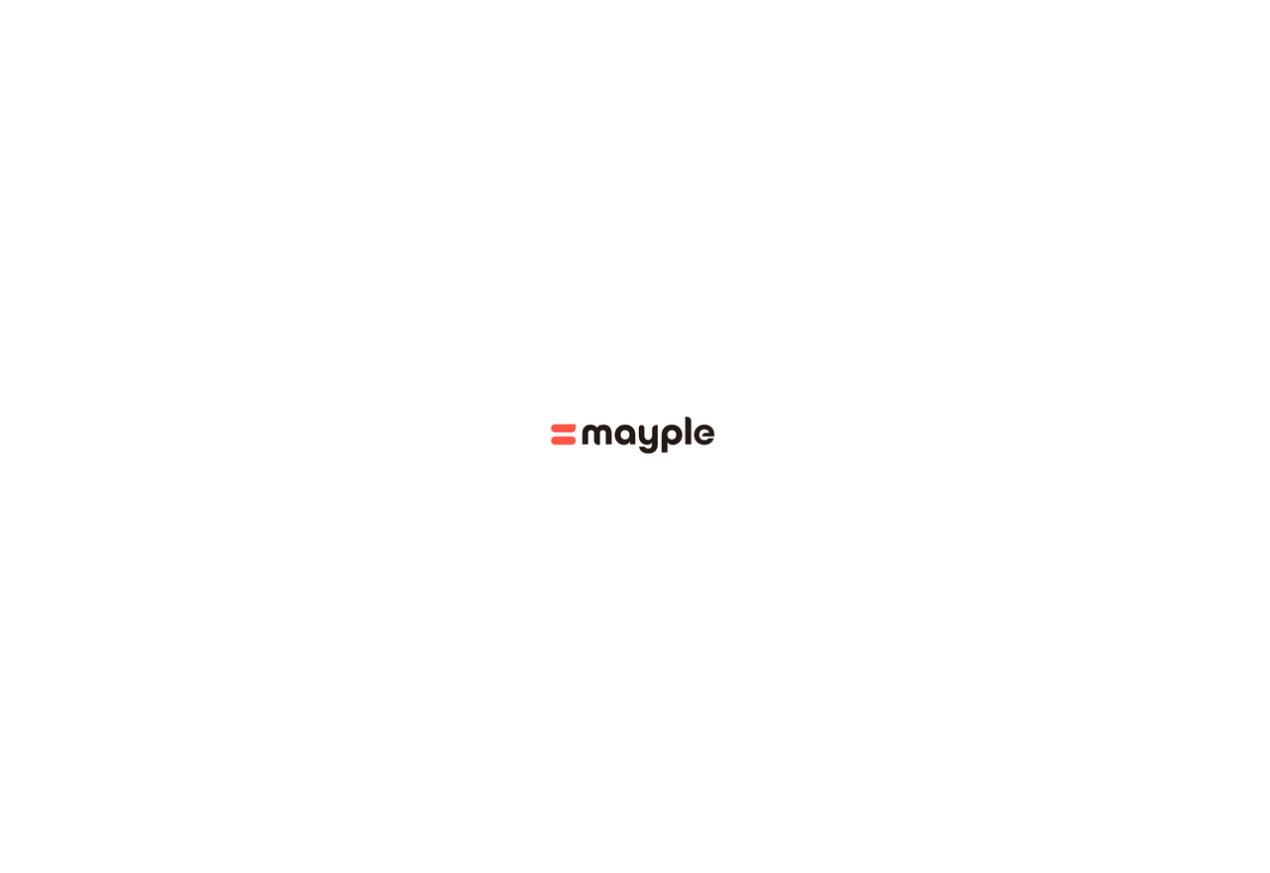 scroll, scrollTop: 0, scrollLeft: 0, axis: both 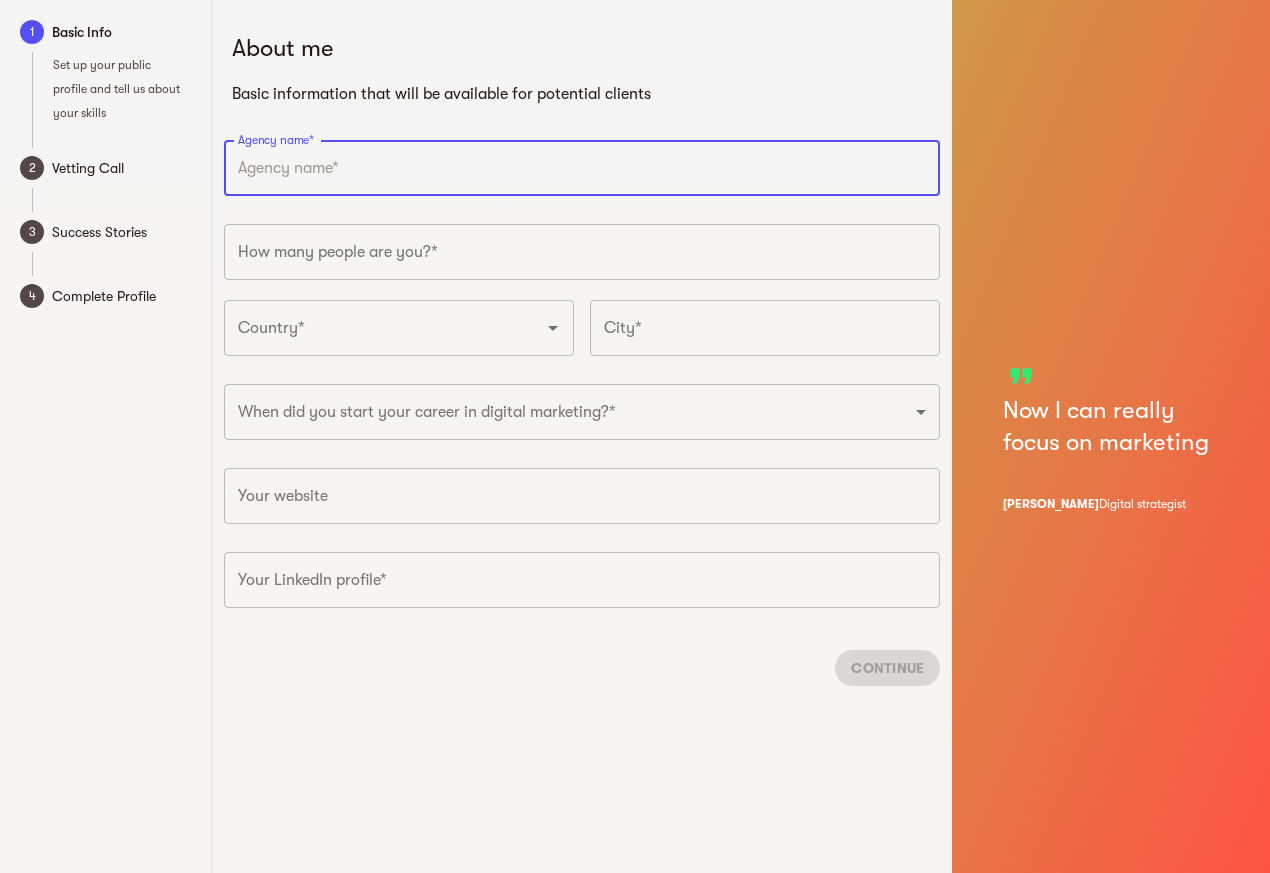 click at bounding box center [582, 168] 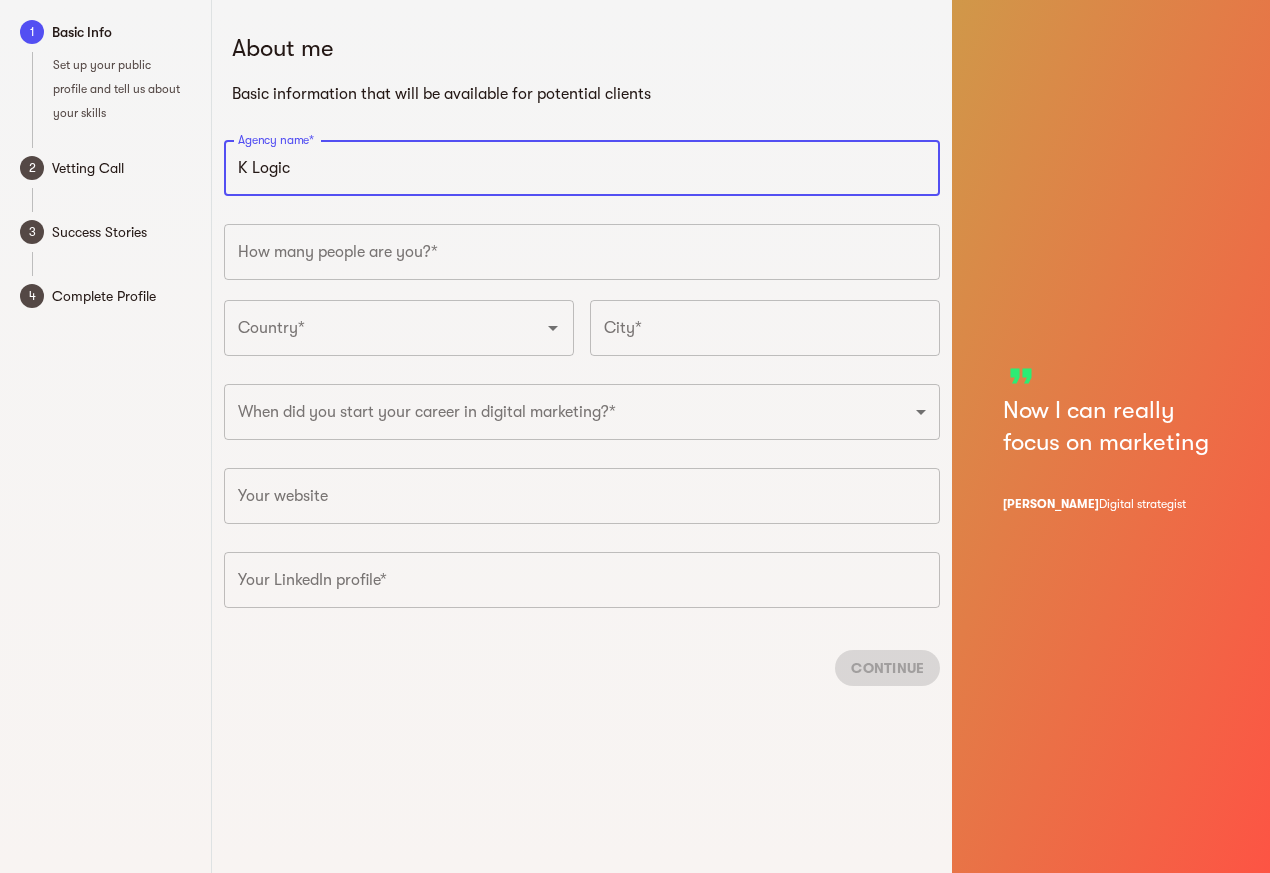 type on "K Logic" 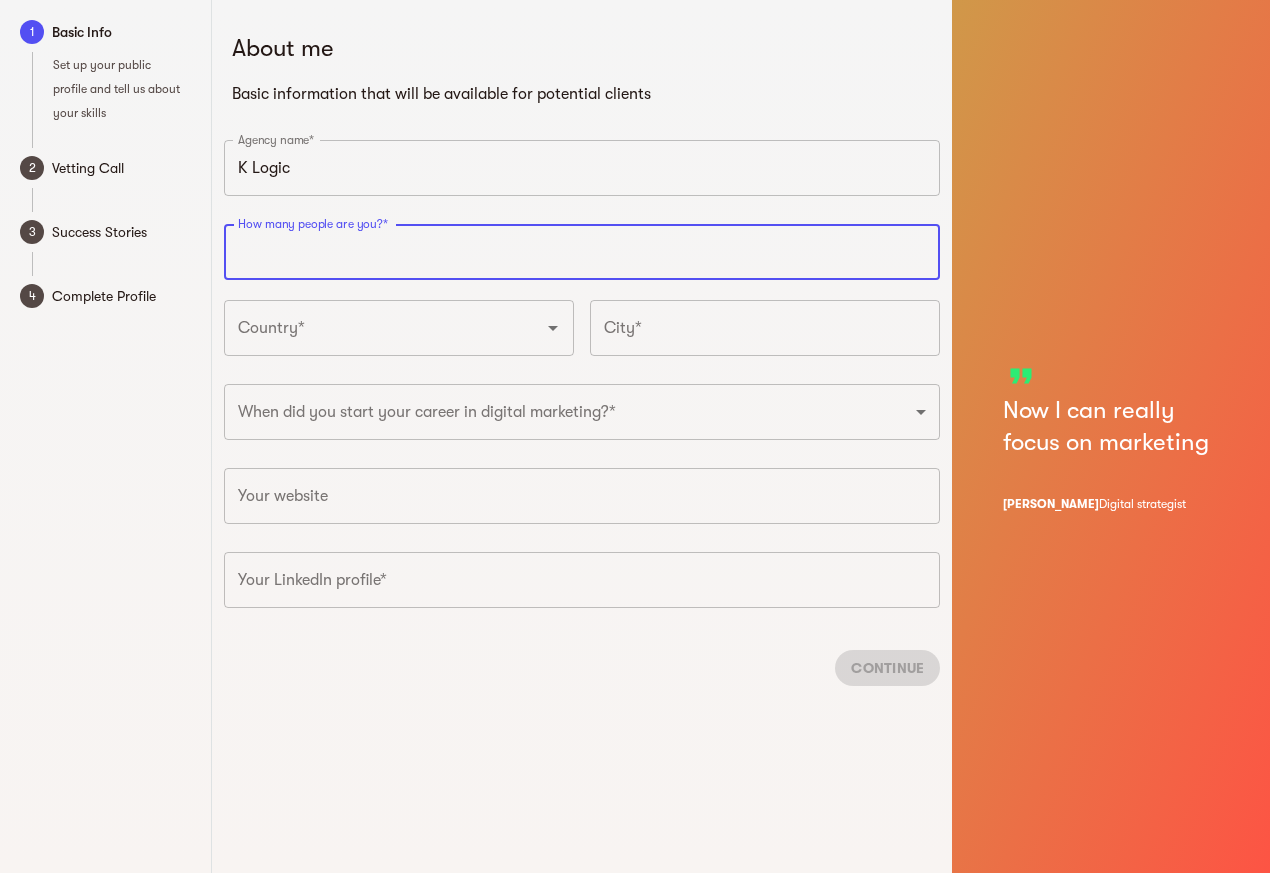 click at bounding box center (582, 252) 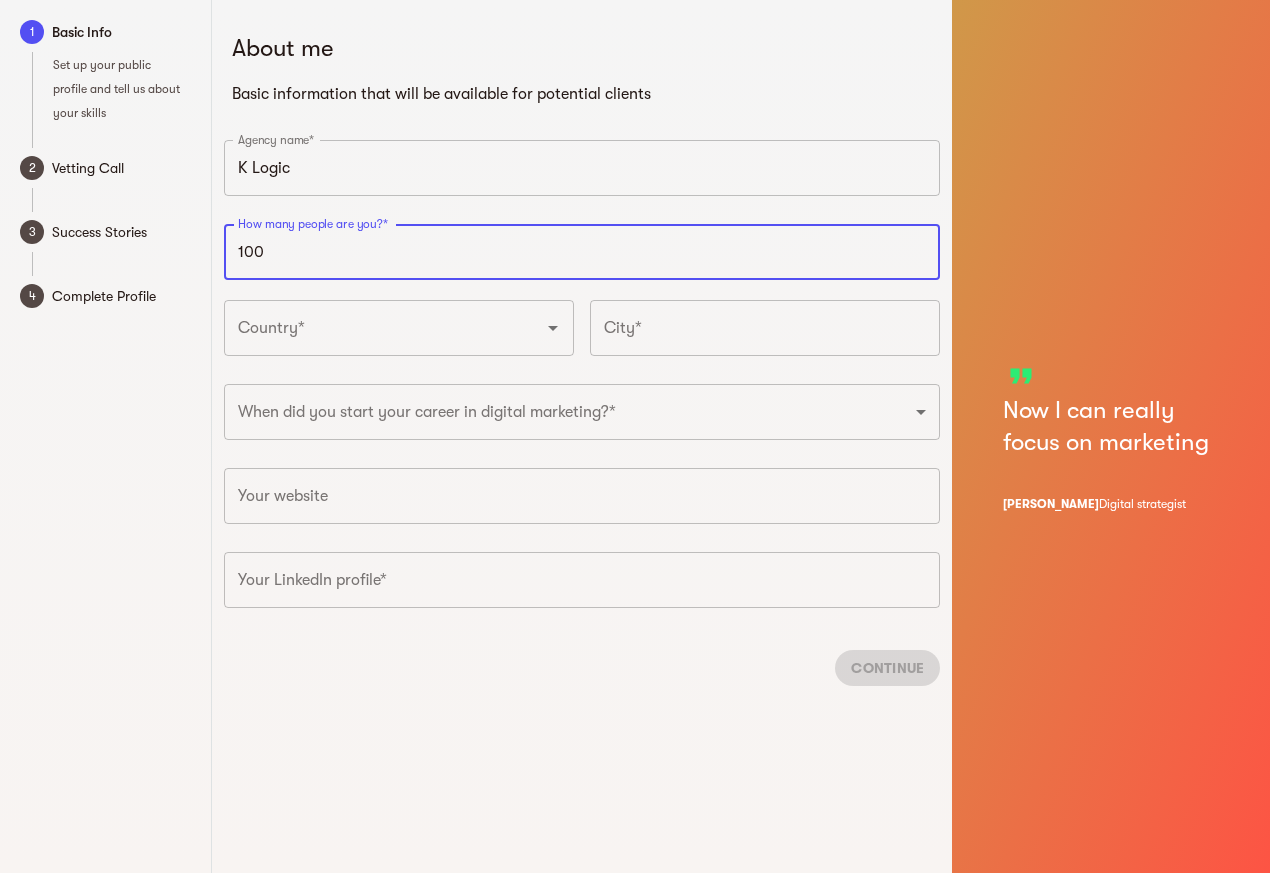 click on "Country*" at bounding box center (399, 328) 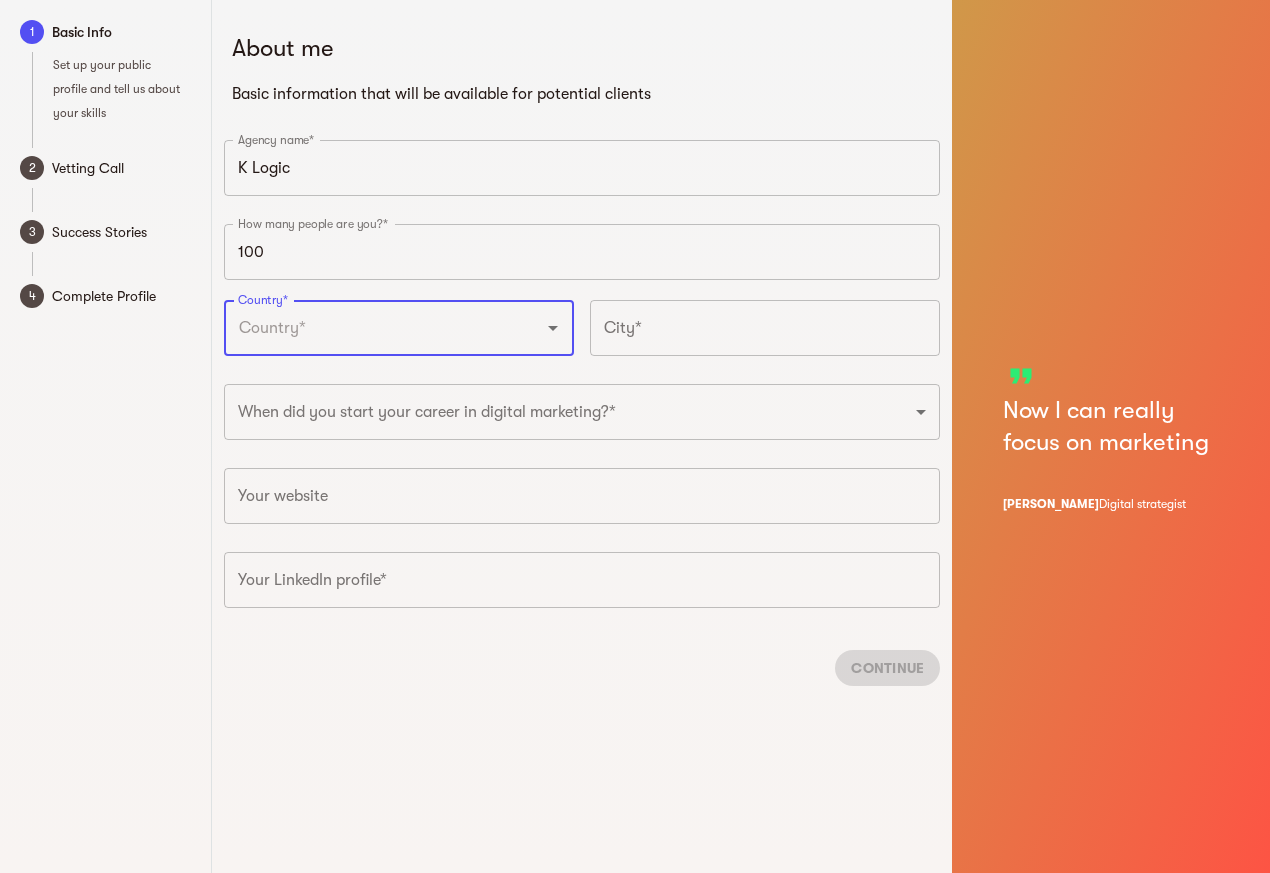 click on "Country*" at bounding box center (399, 328) 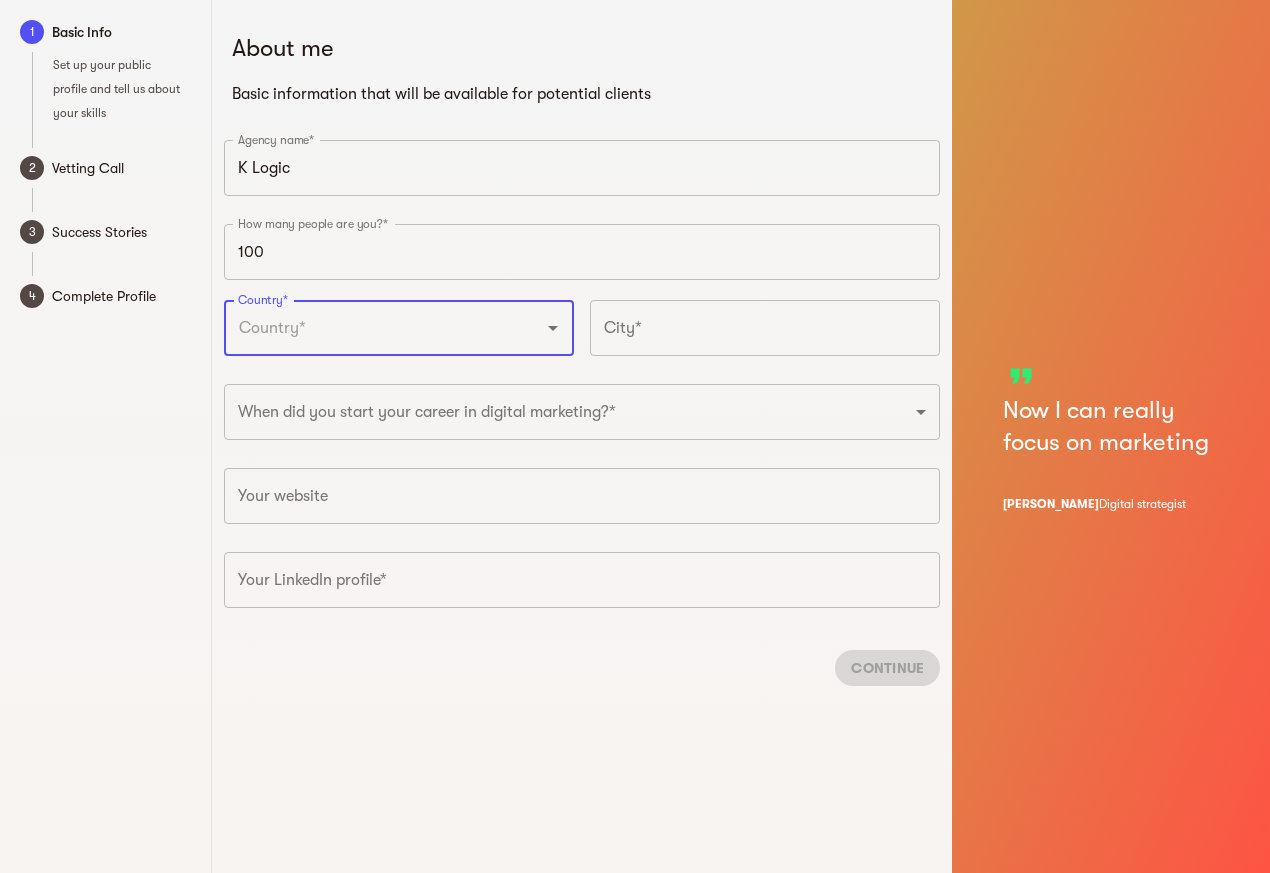 click on "Country*" at bounding box center [371, 328] 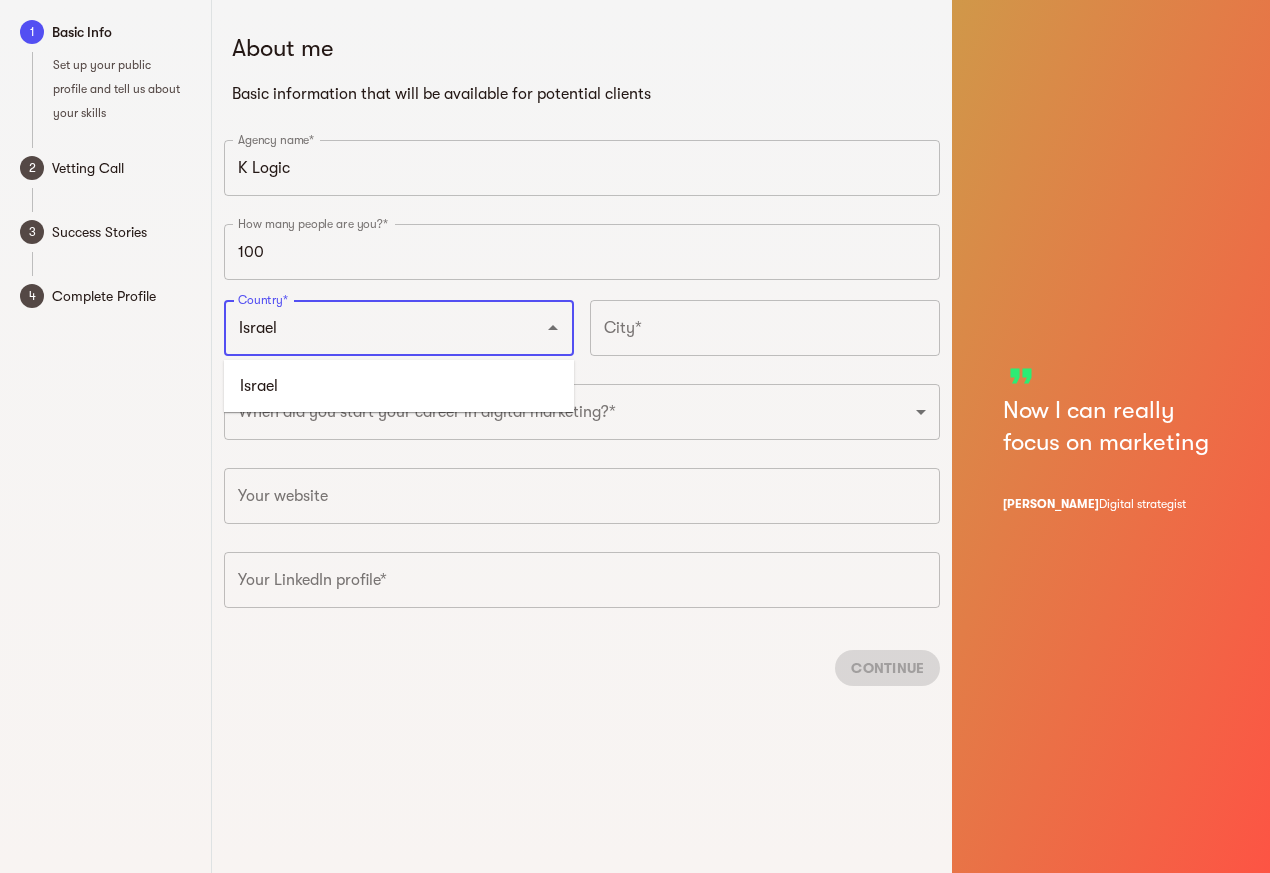click on "Israel" at bounding box center (399, 386) 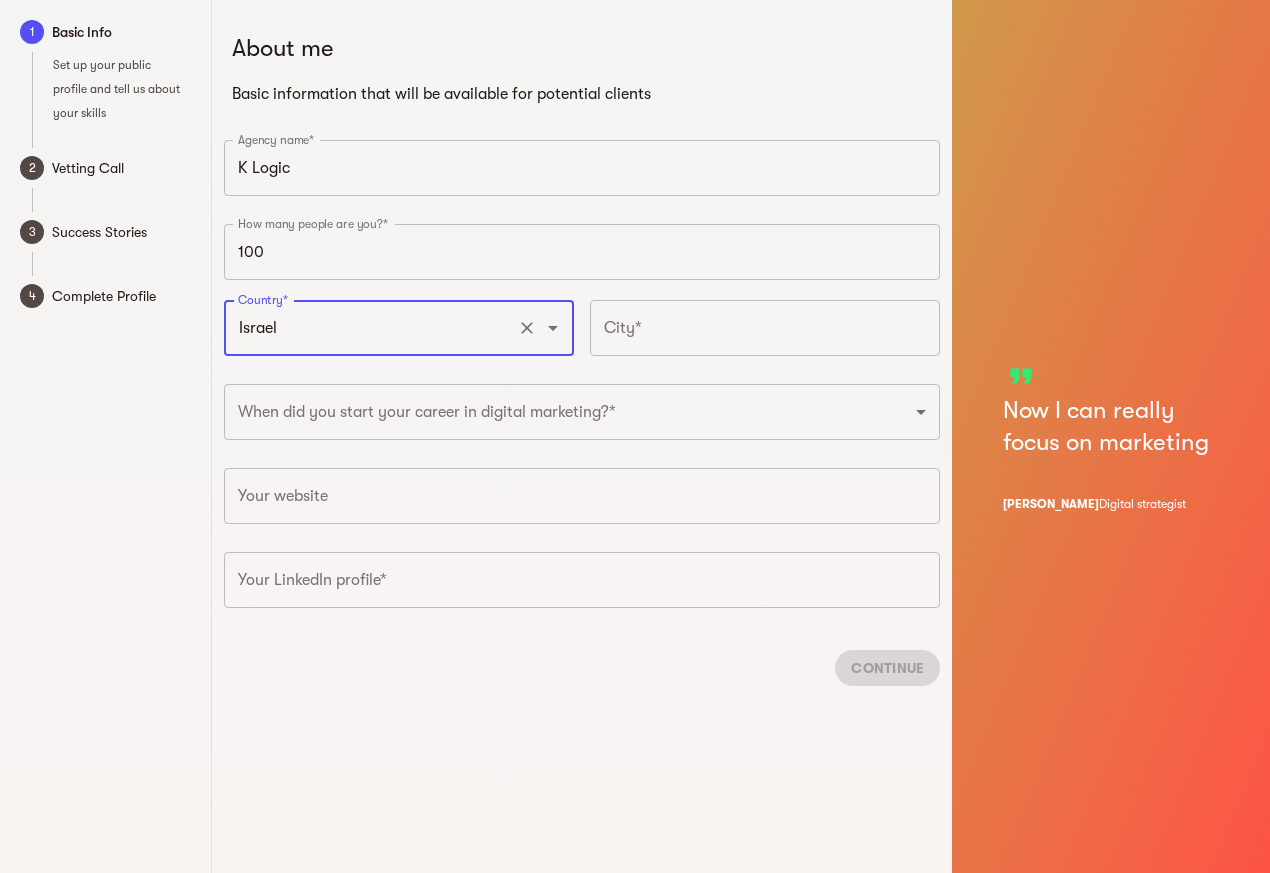 type on "Israel" 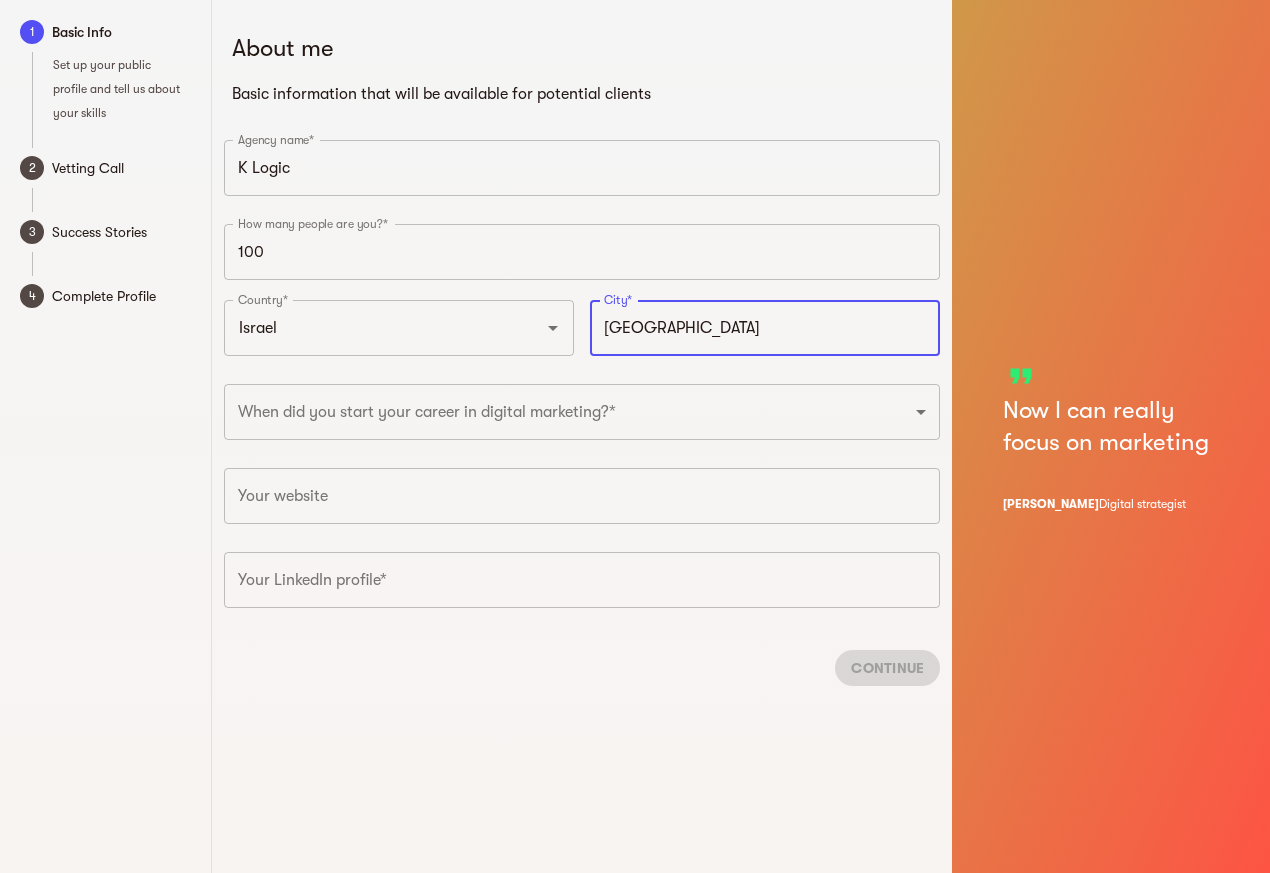 type on "Tel Aviv" 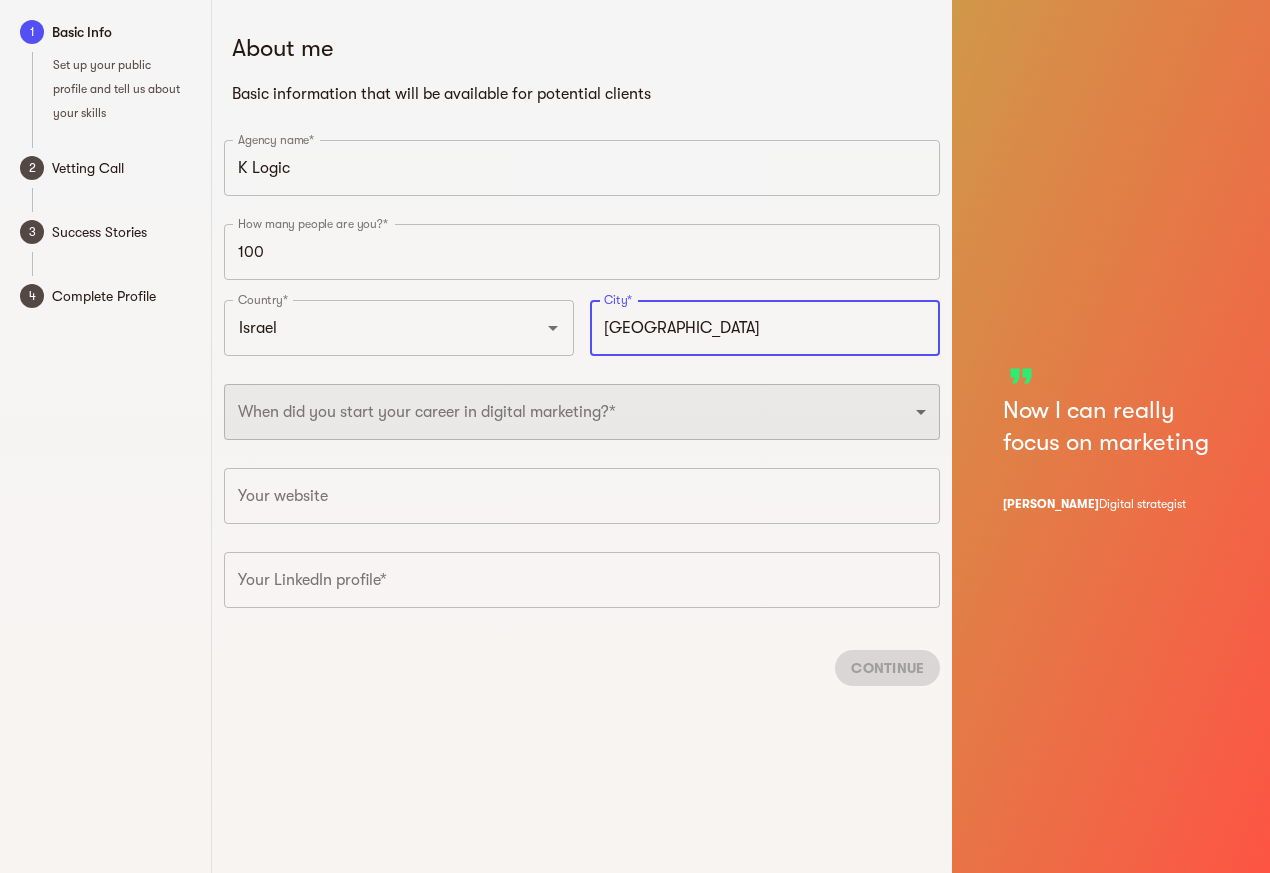 click on "2025 2024 2023 2022 2021 2020 2019 2018 2017 2016 2015 2014 2013 2012 2011 2010 2009 2008 2007 2006 2005 2004 2003 2002 2001 2000 1999 1998 1997 1996 1995 1994 1993 1992 1991 1990" at bounding box center (582, 412) 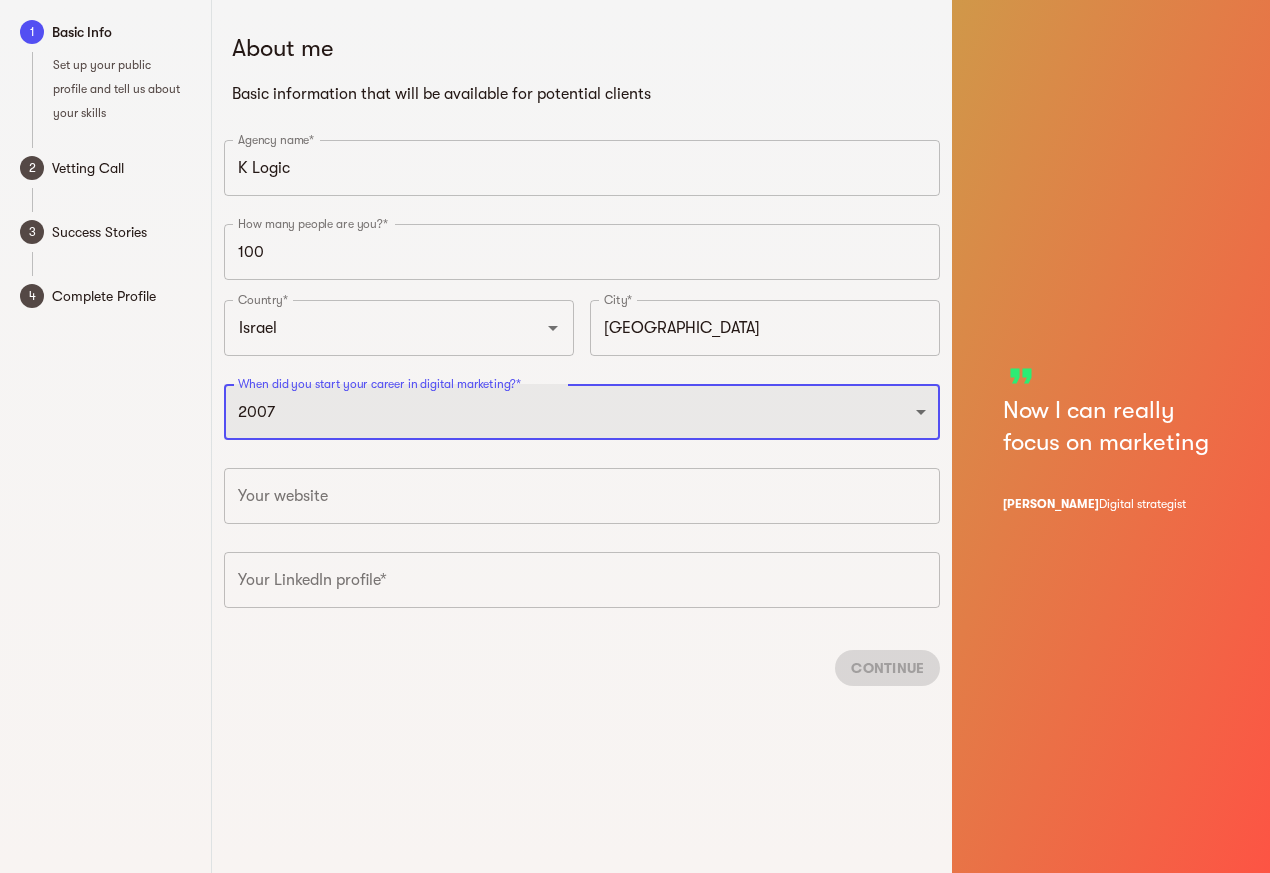 click on "2025 2024 2023 2022 2021 2020 2019 2018 2017 2016 2015 2014 2013 2012 2011 2010 2009 2008 2007 2006 2005 2004 2003 2002 2001 2000 1999 1998 1997 1996 1995 1994 1993 1992 1991 1990" at bounding box center [582, 412] 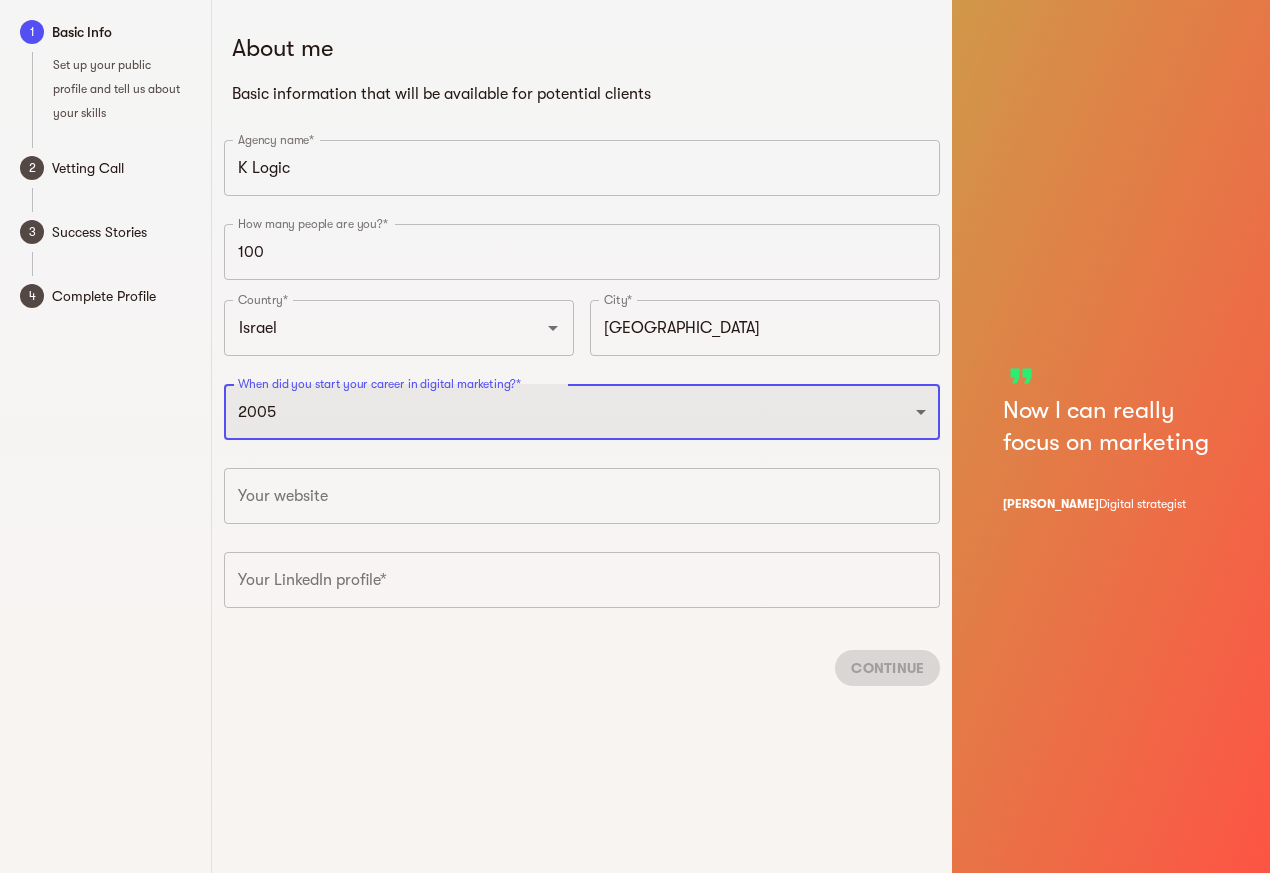click on "2025 2024 2023 2022 2021 2020 2019 2018 2017 2016 2015 2014 2013 2012 2011 2010 2009 2008 2007 2006 2005 2004 2003 2002 2001 2000 1999 1998 1997 1996 1995 1994 1993 1992 1991 1990" at bounding box center (582, 412) 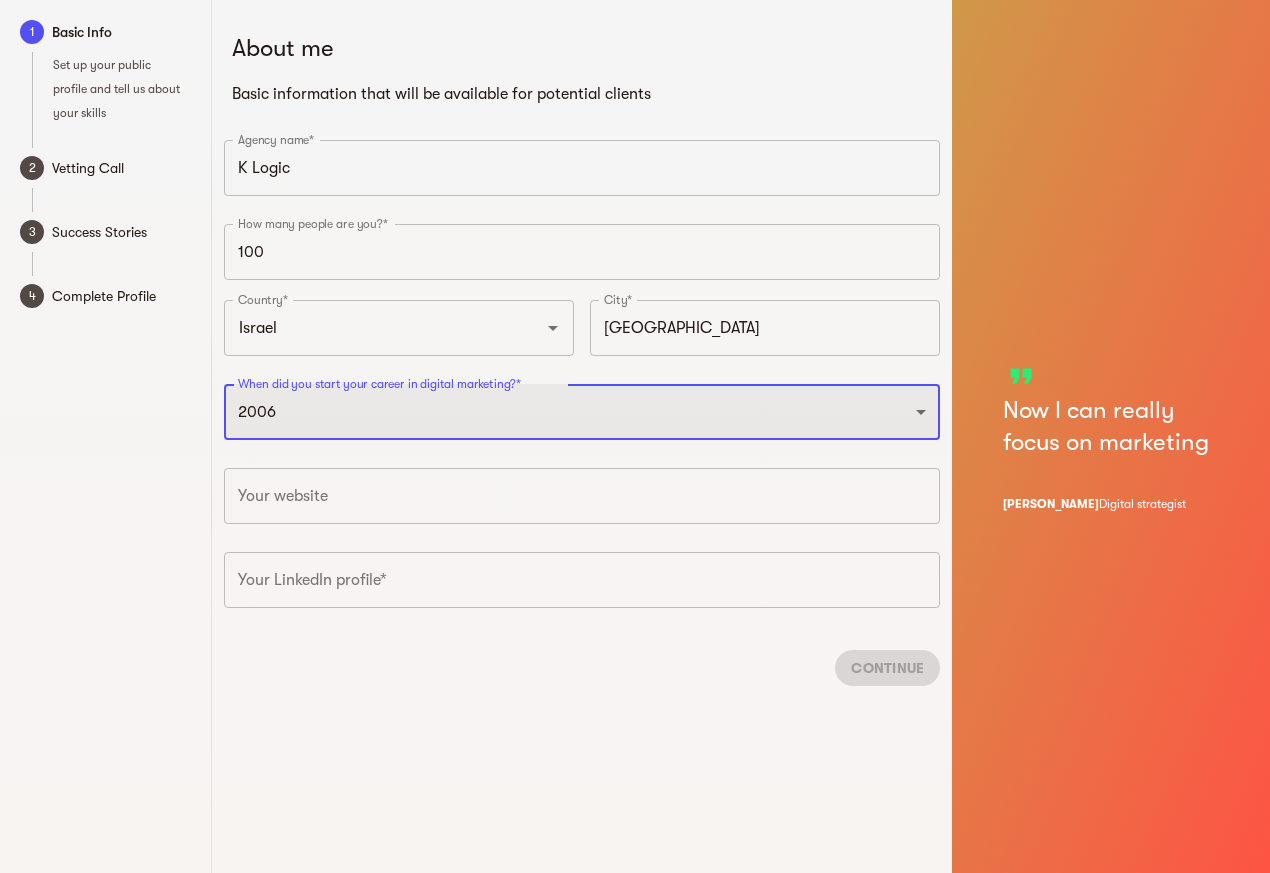 click on "2025 2024 2023 2022 2021 2020 2019 2018 2017 2016 2015 2014 2013 2012 2011 2010 2009 2008 2007 2006 2005 2004 2003 2002 2001 2000 1999 1998 1997 1996 1995 1994 1993 1992 1991 1990" at bounding box center (582, 412) 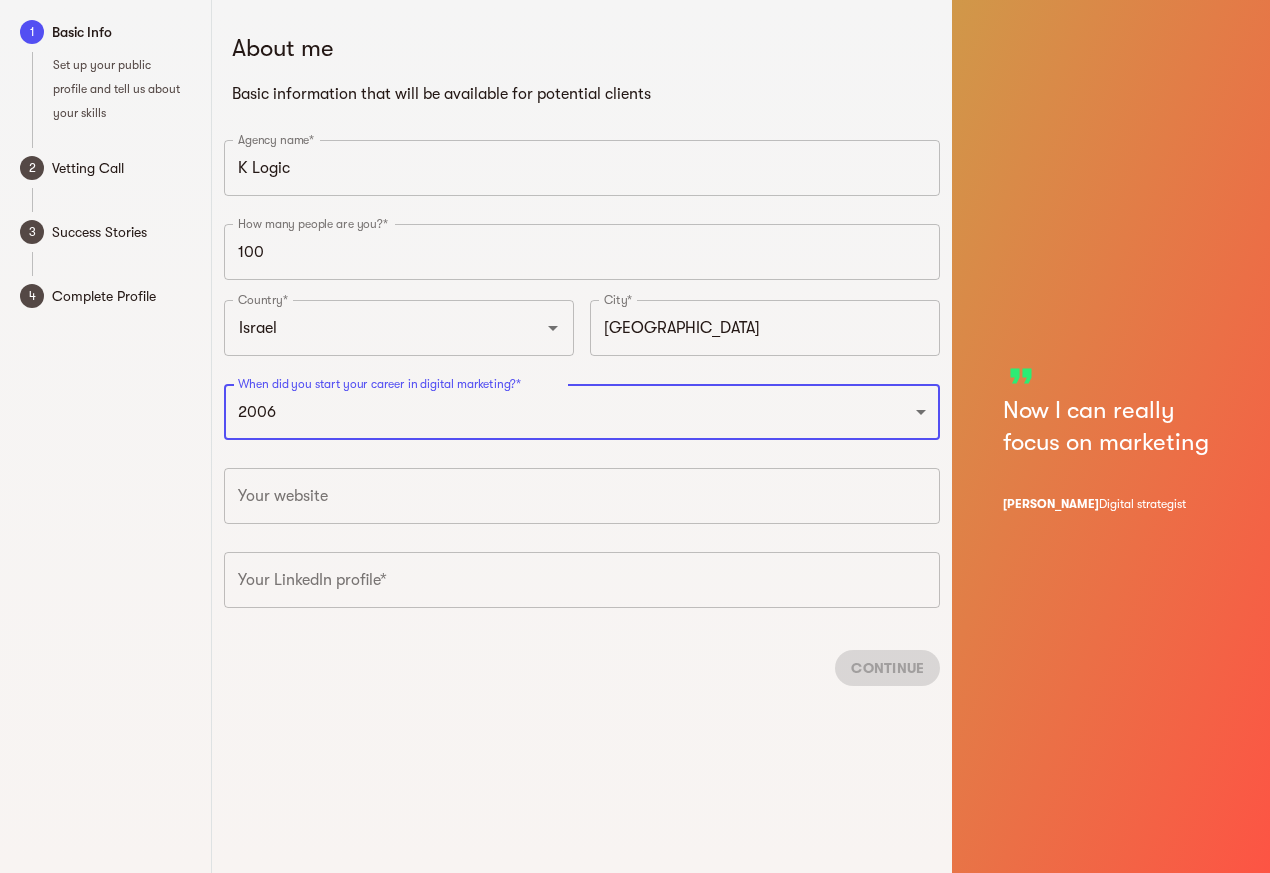 click at bounding box center (582, 496) 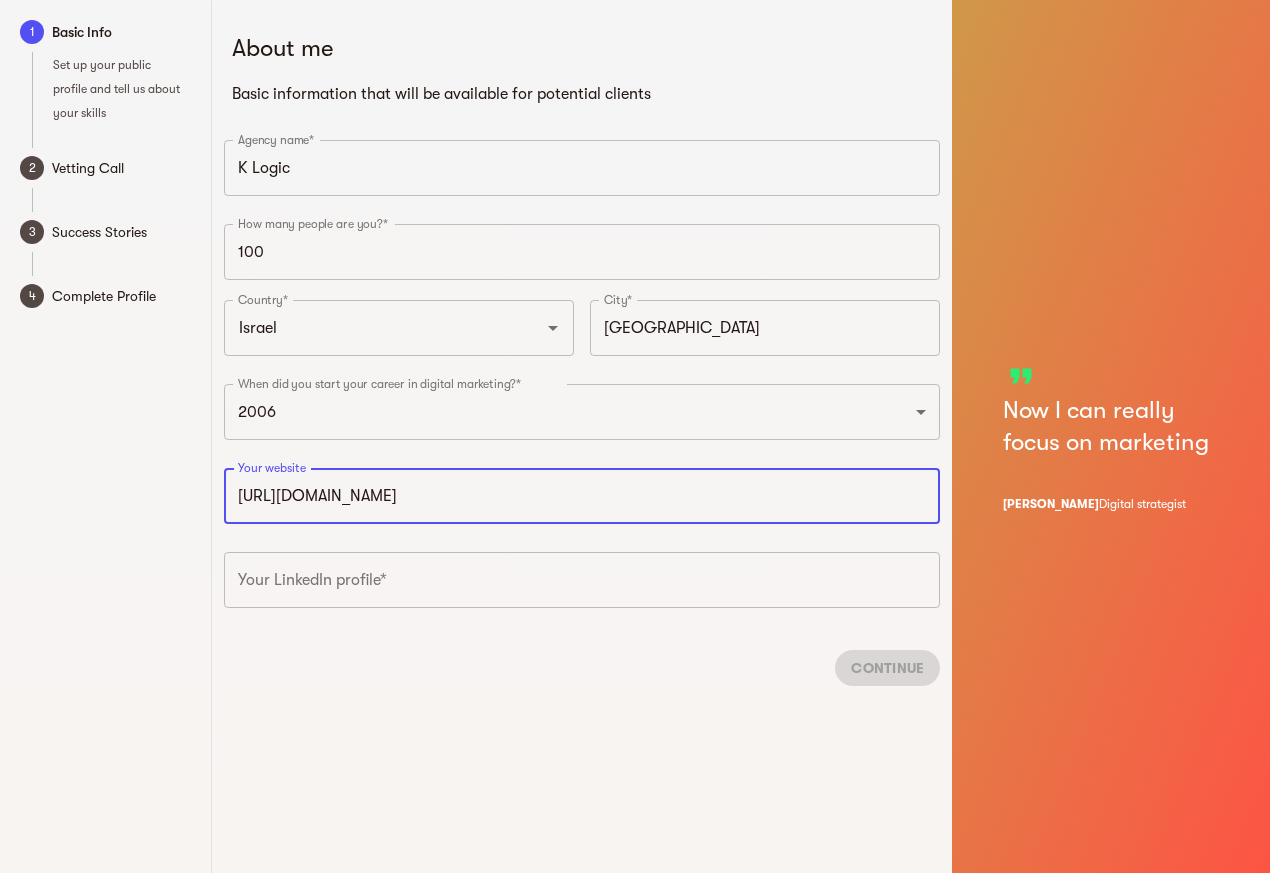 type on "https://www.k.co.il" 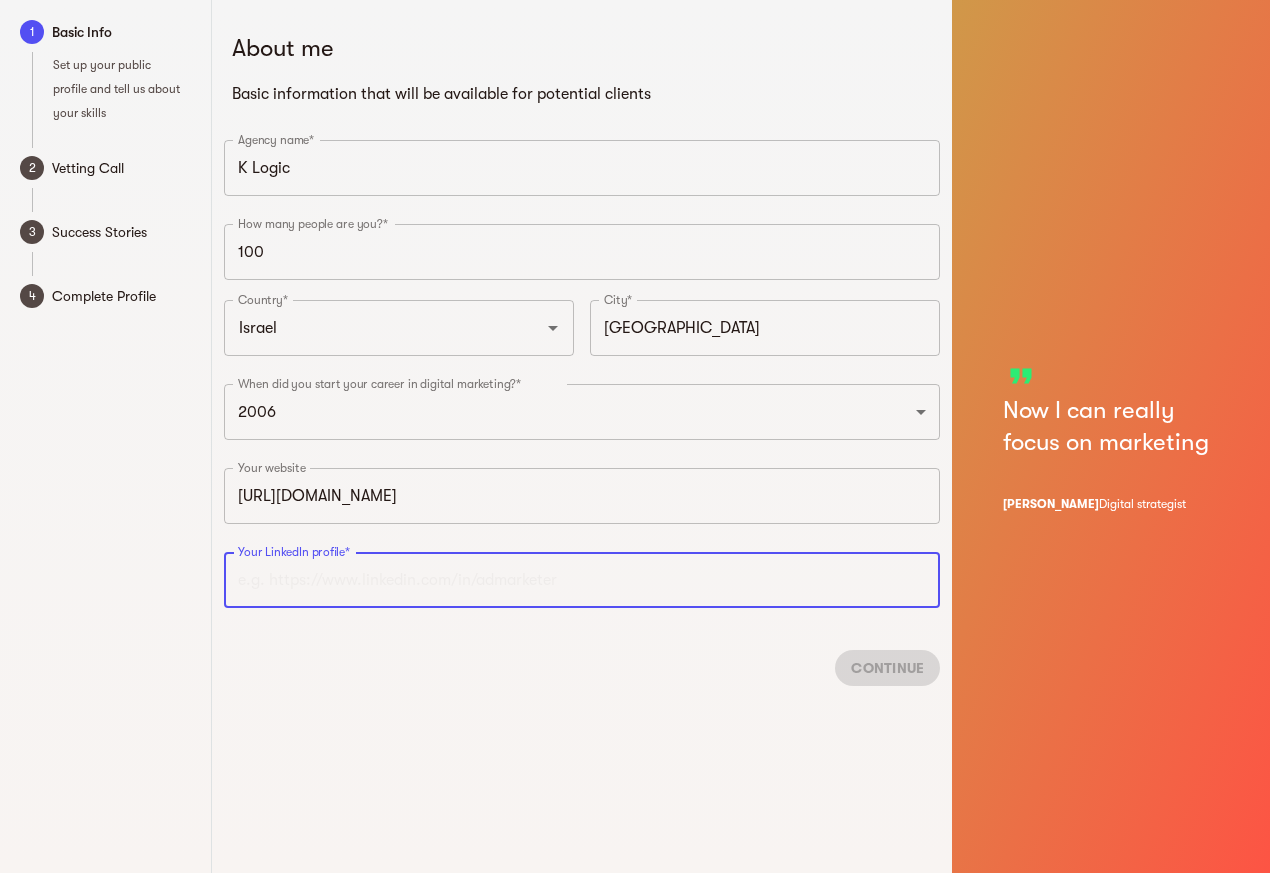 paste on "https://www.linkedin.com/company/k-logic" 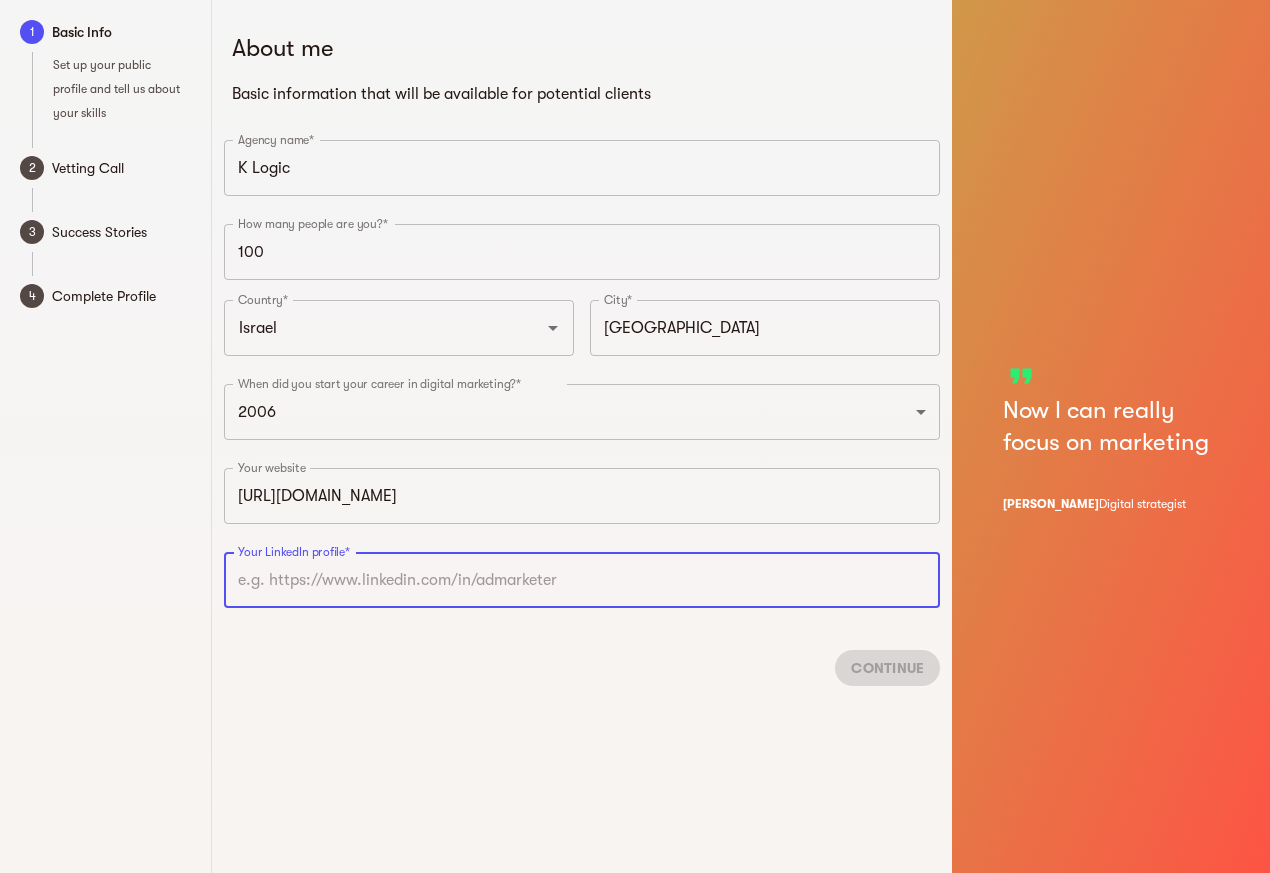 type on "https://www.linkedin.com/company/k-logic" 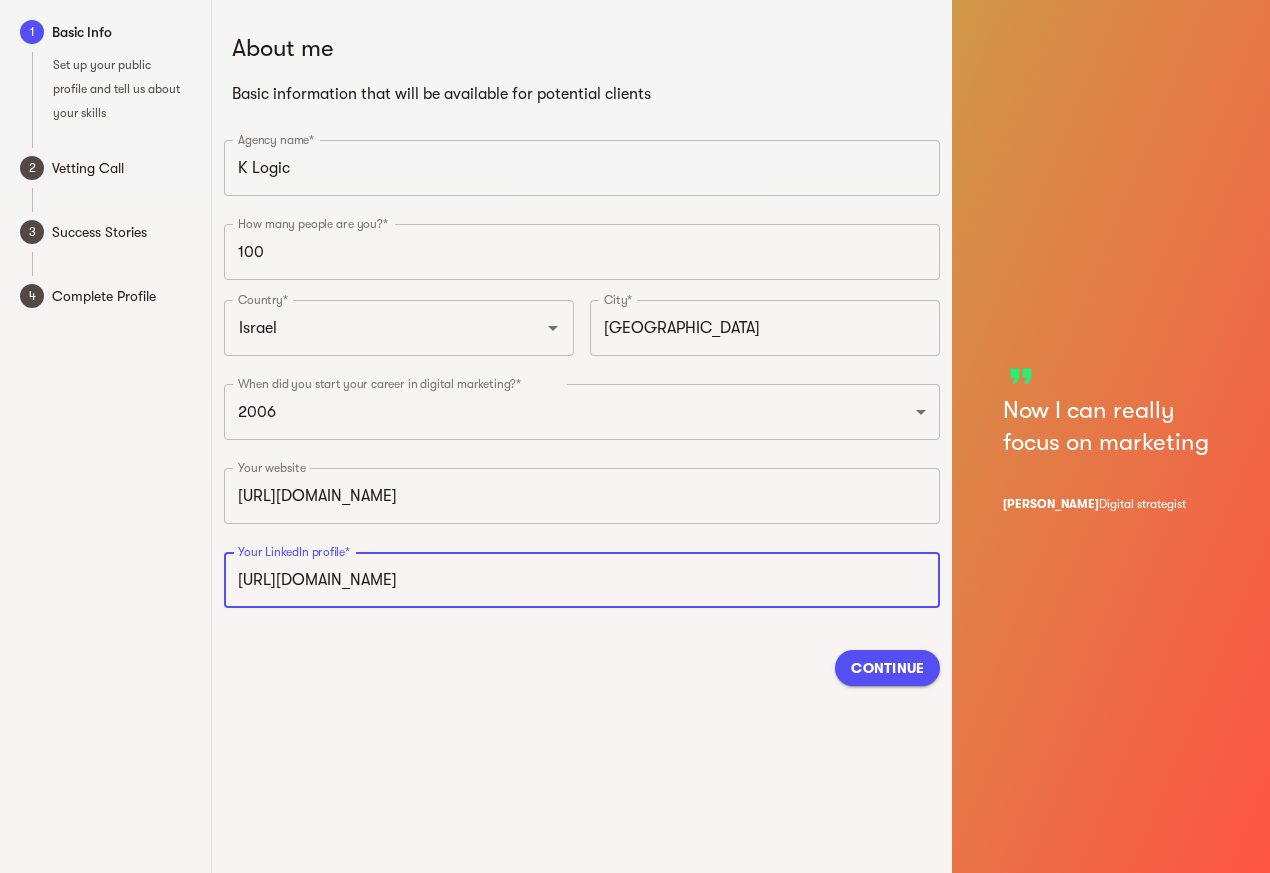 click on "Continue" at bounding box center [887, 668] 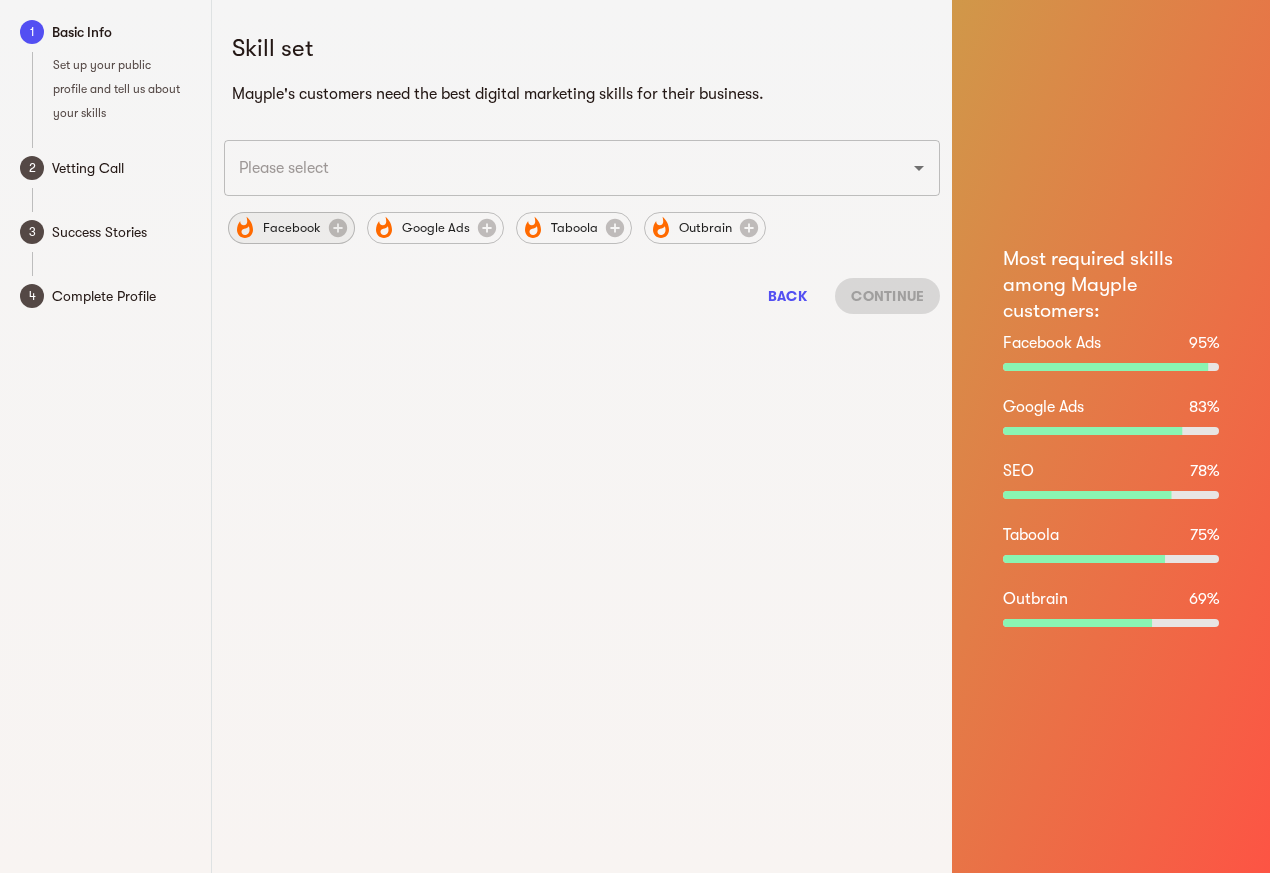 click on "Facebook" at bounding box center (292, 228) 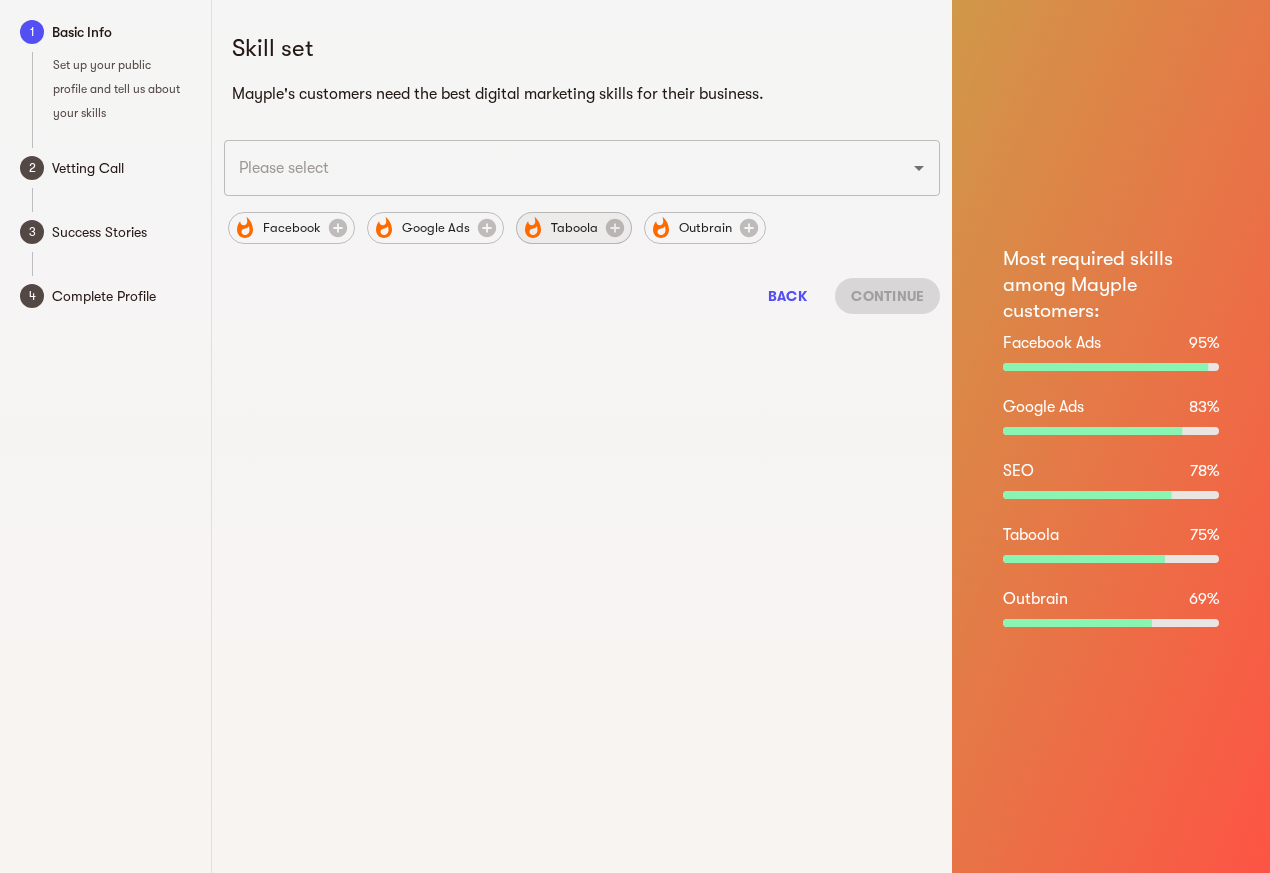 click on "Taboola" at bounding box center (574, 228) 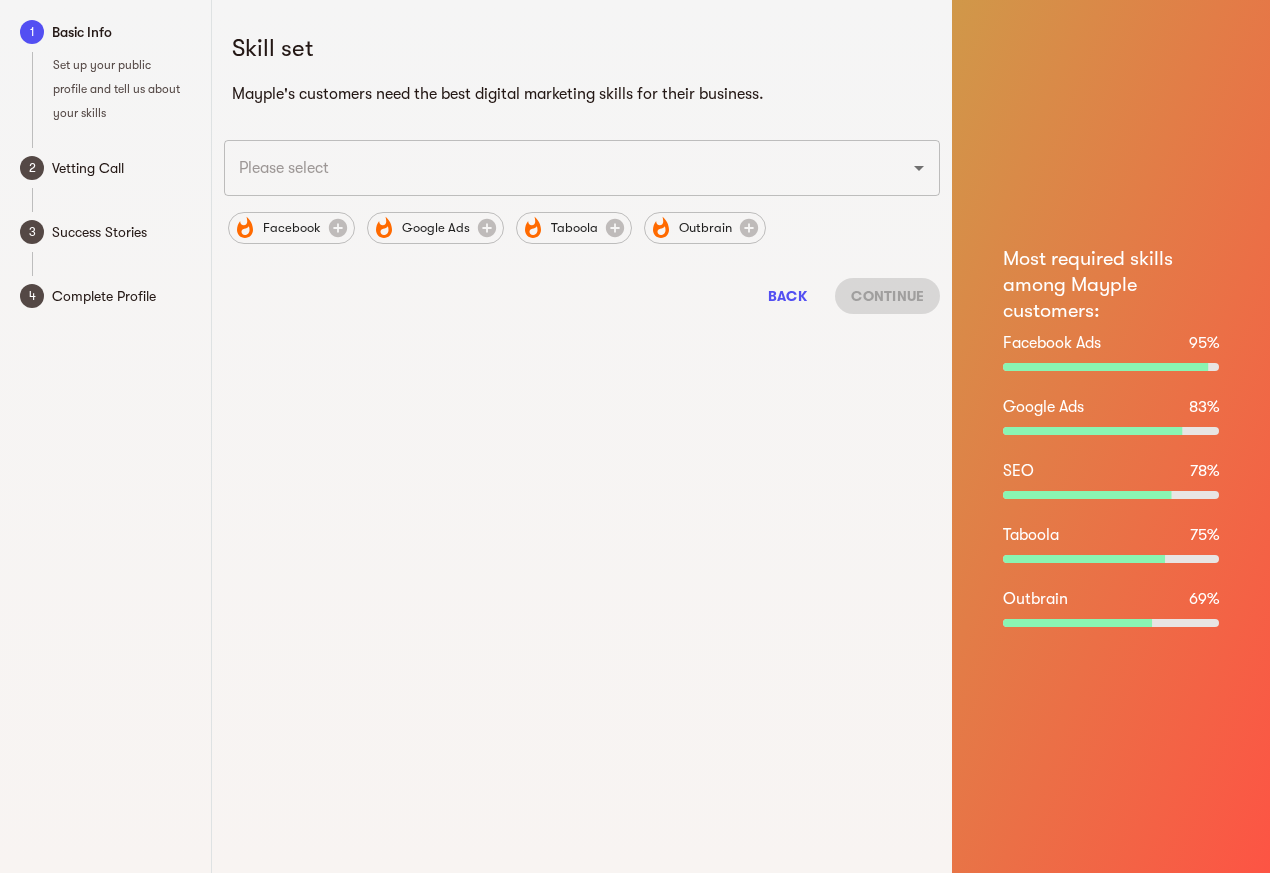 click on "Facebook Google Ads Taboola Outbrain" at bounding box center [582, 222] 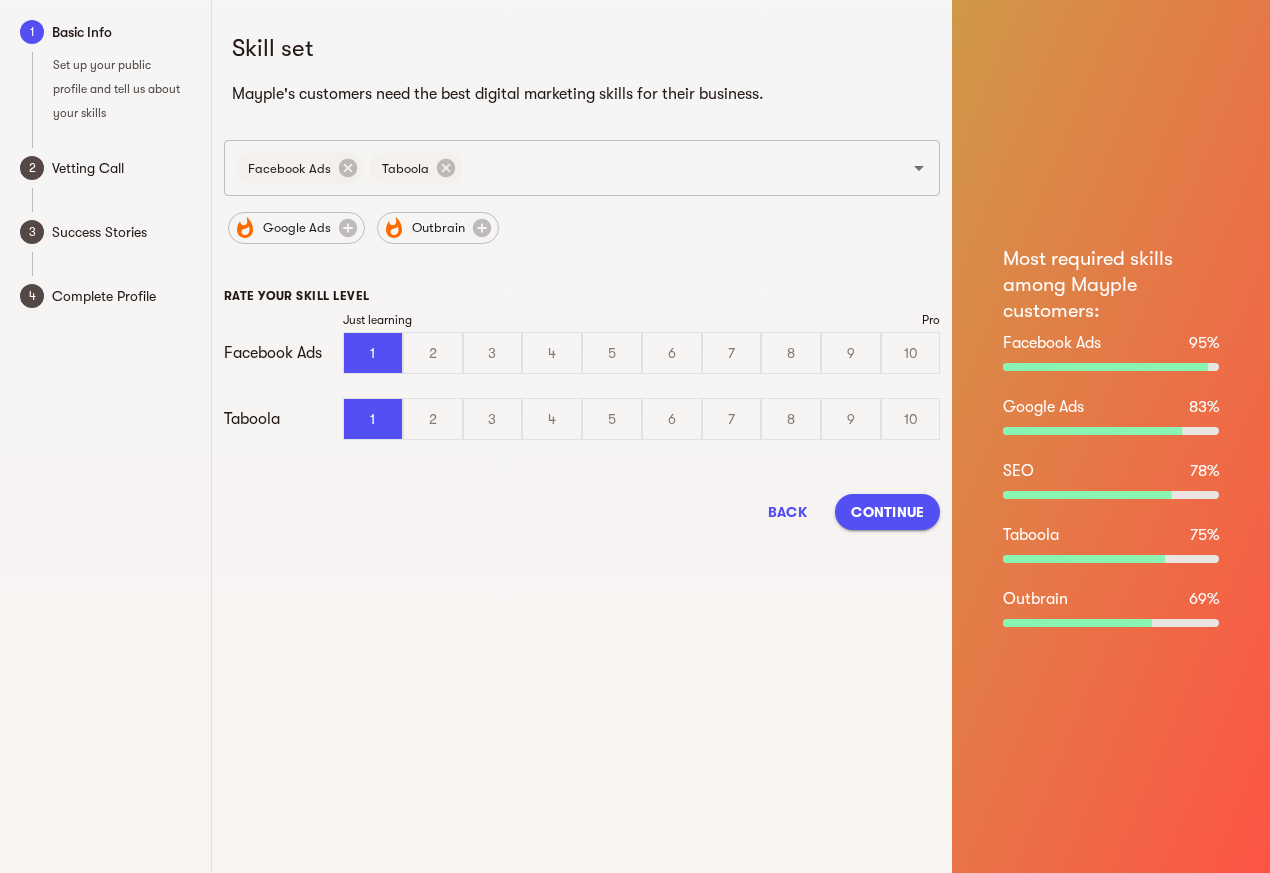 click on "Google Ads Outbrain" at bounding box center (582, 222) 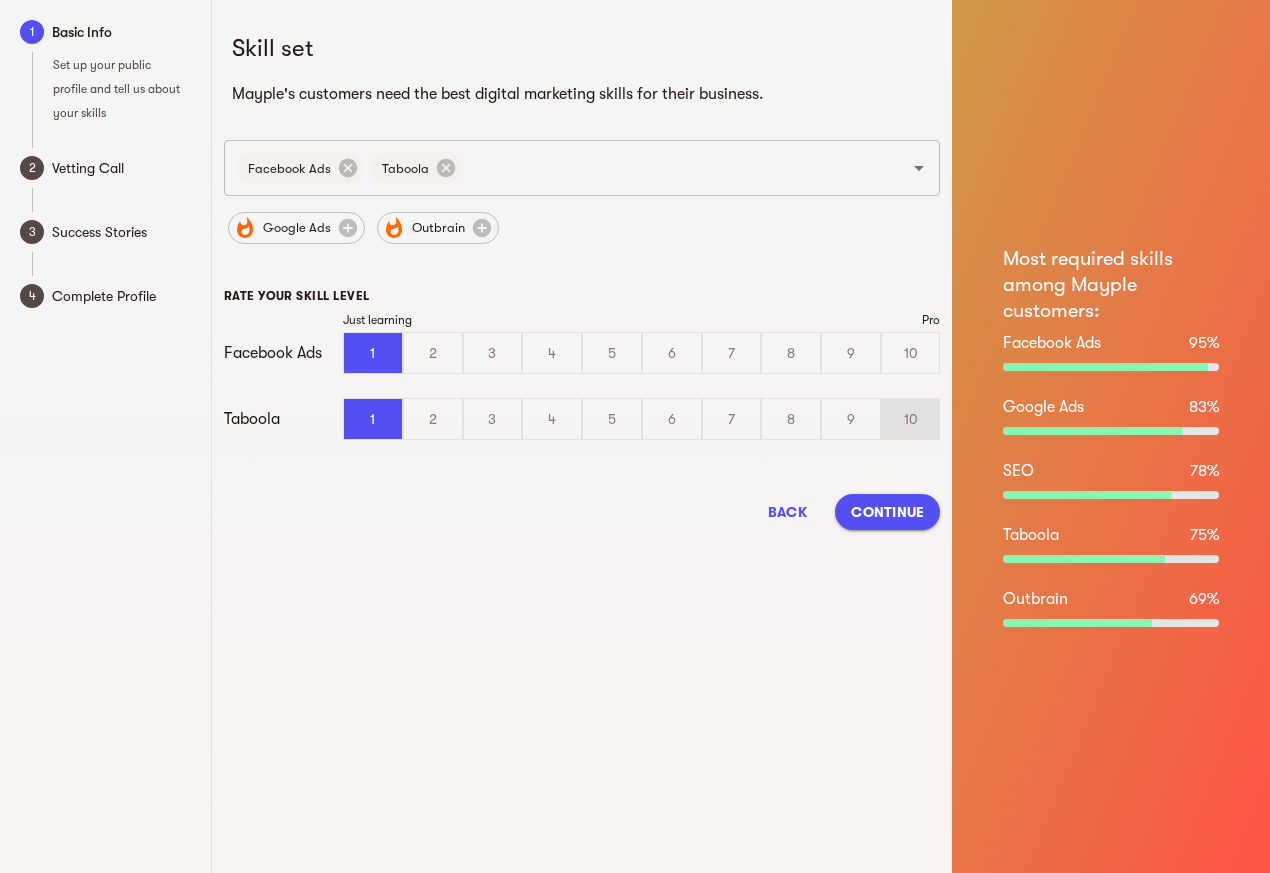 click on "10" at bounding box center (911, 353) 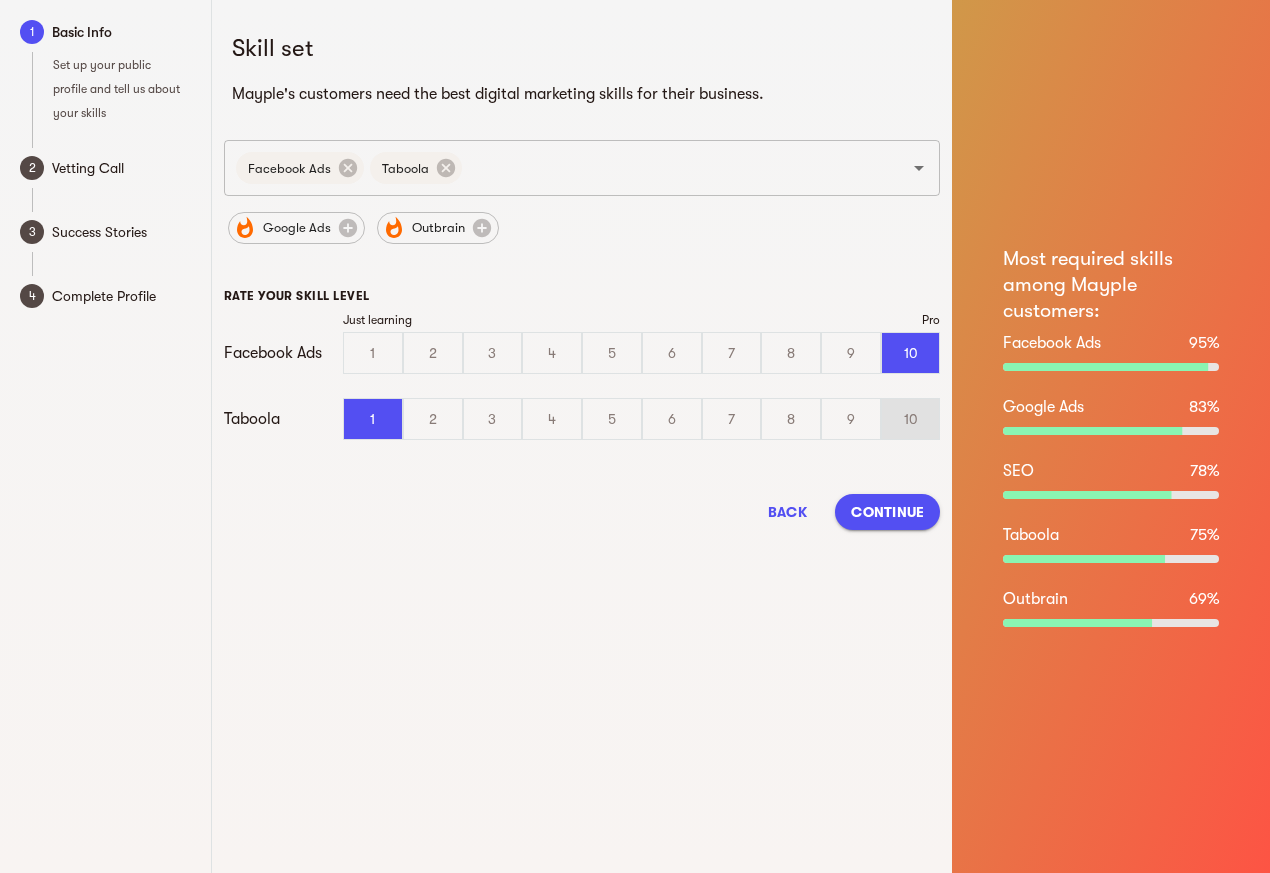 click on "10" at bounding box center (911, 419) 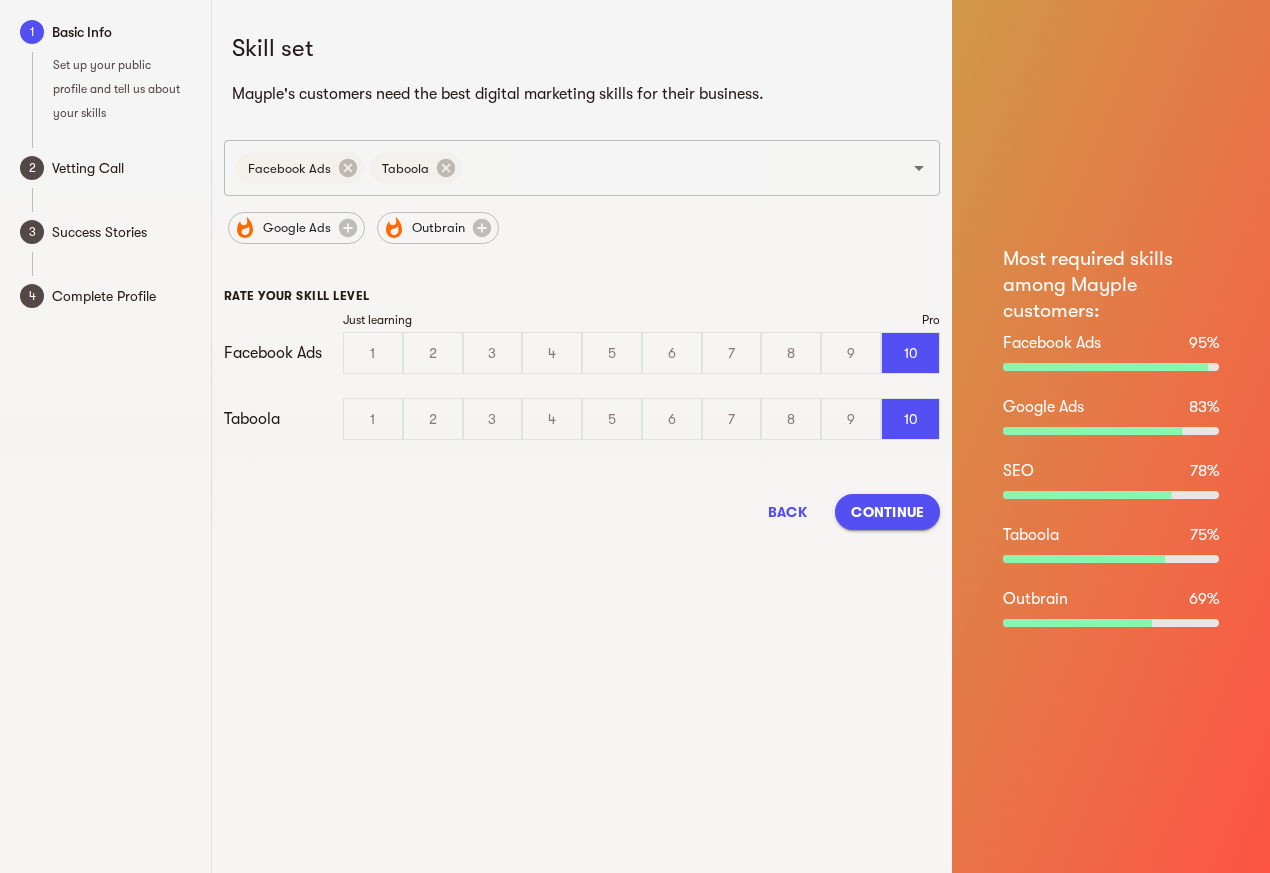 click on "Continue" at bounding box center (887, 512) 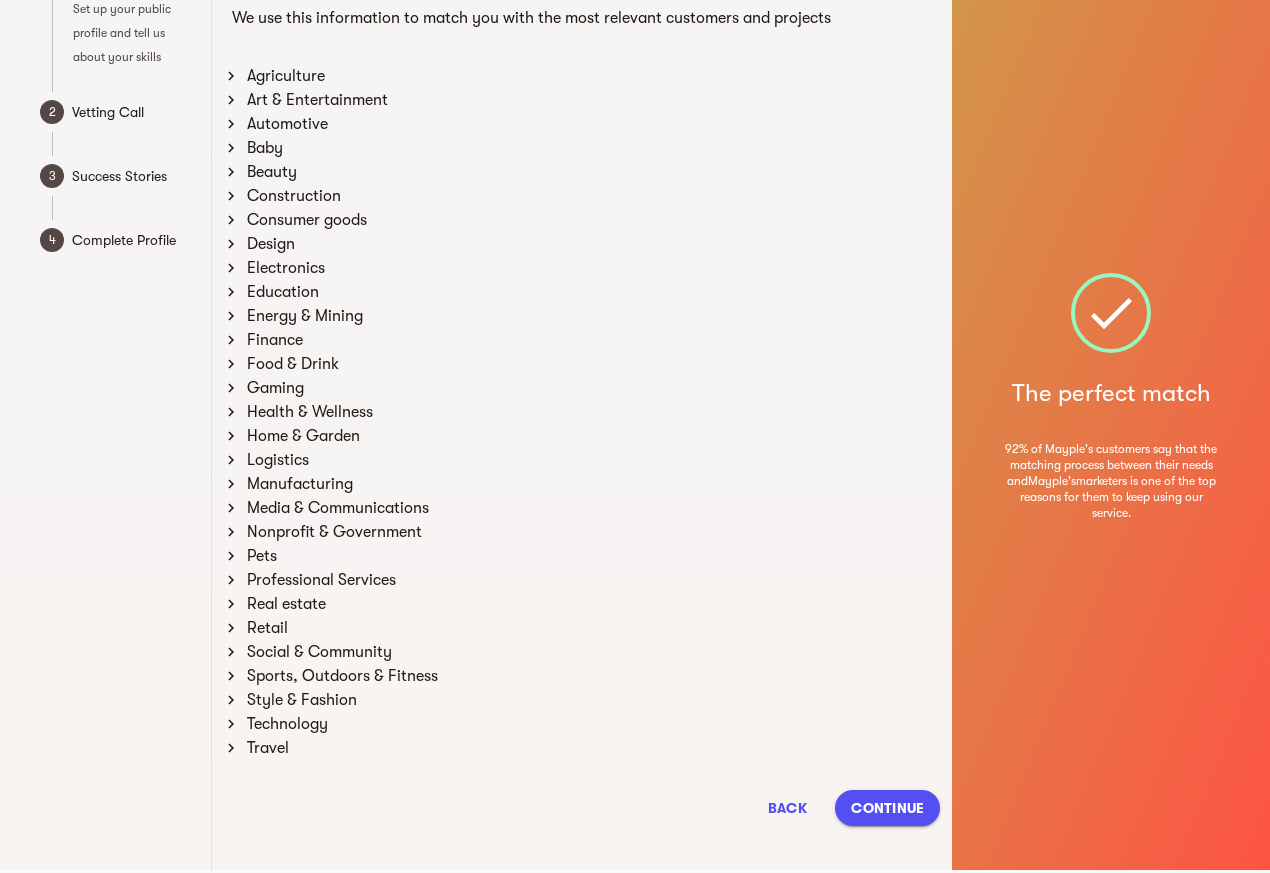 scroll, scrollTop: 96, scrollLeft: 0, axis: vertical 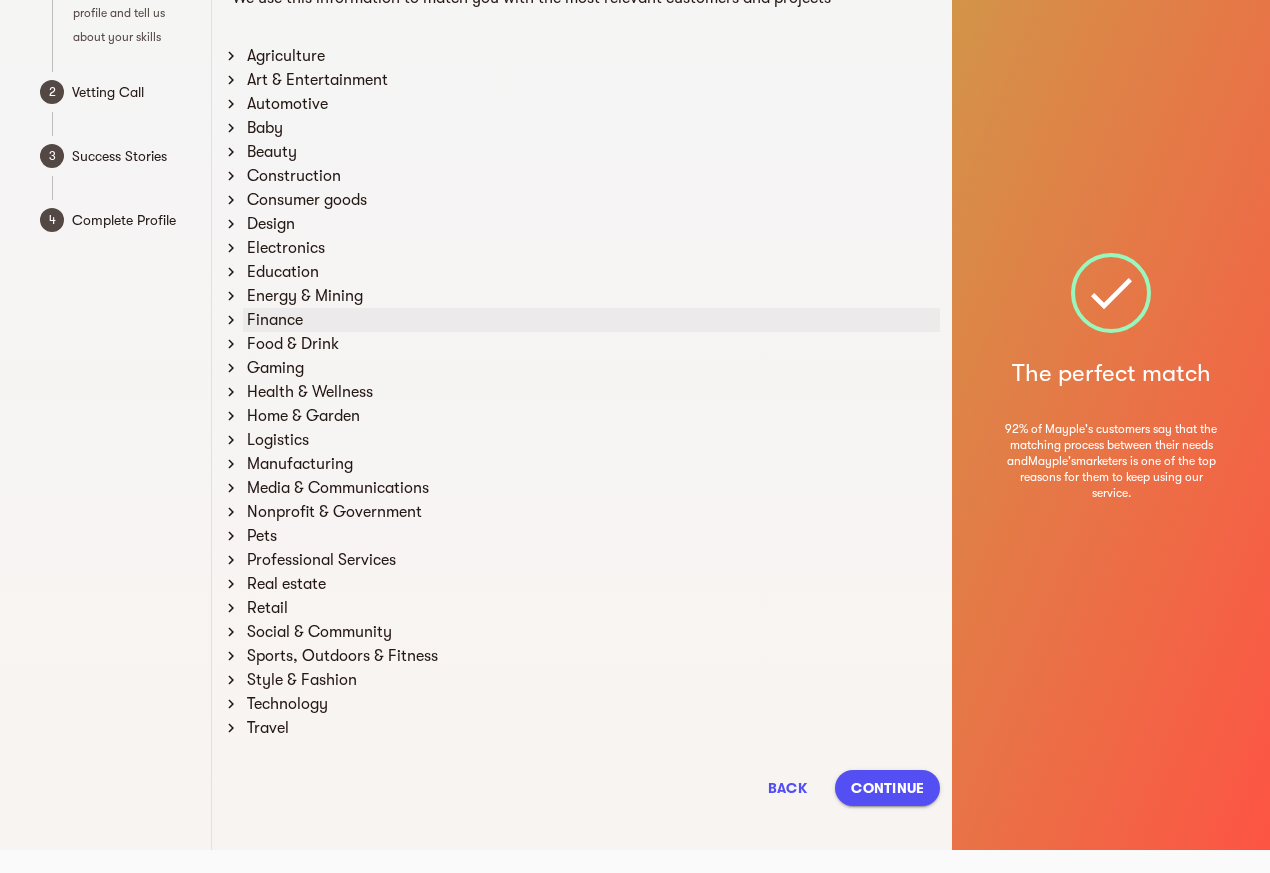 click 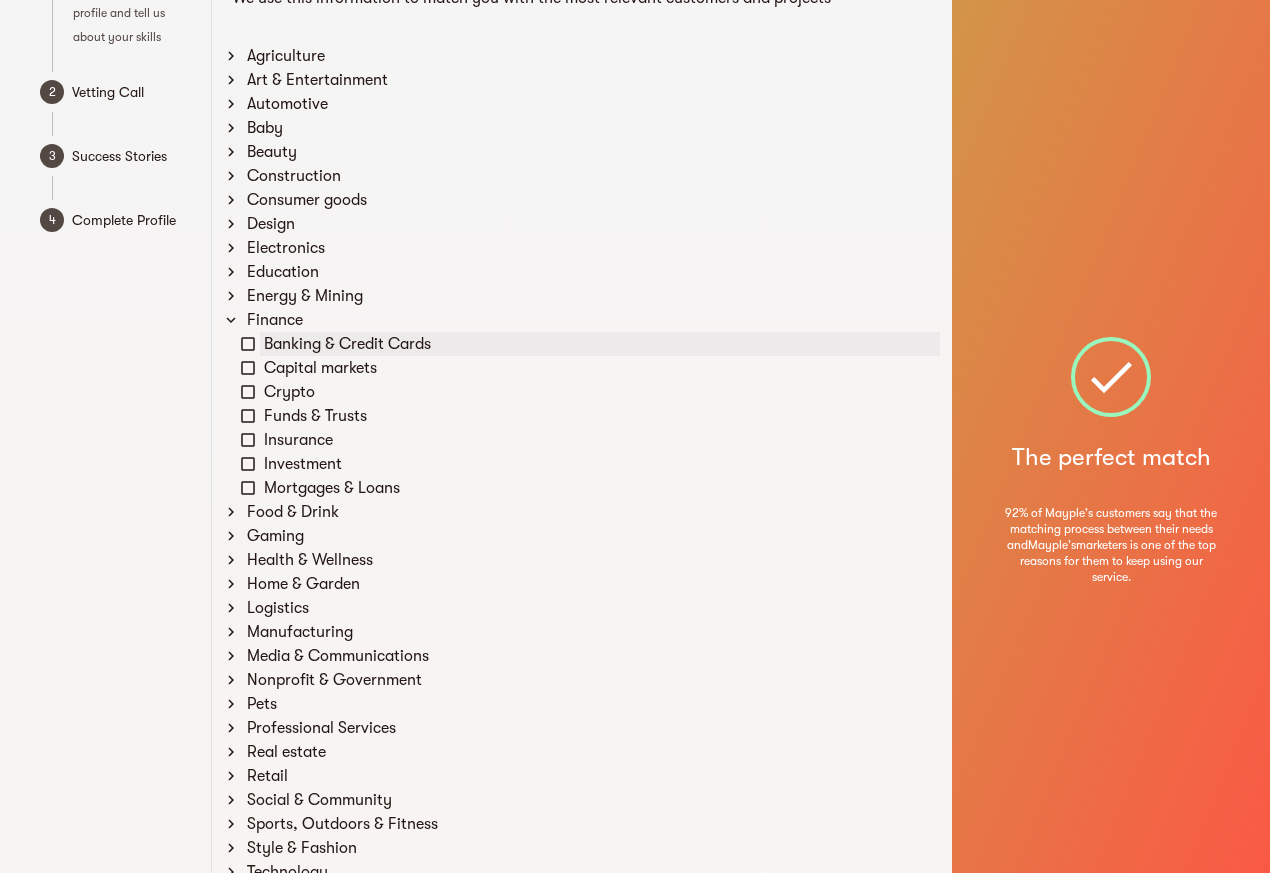 click 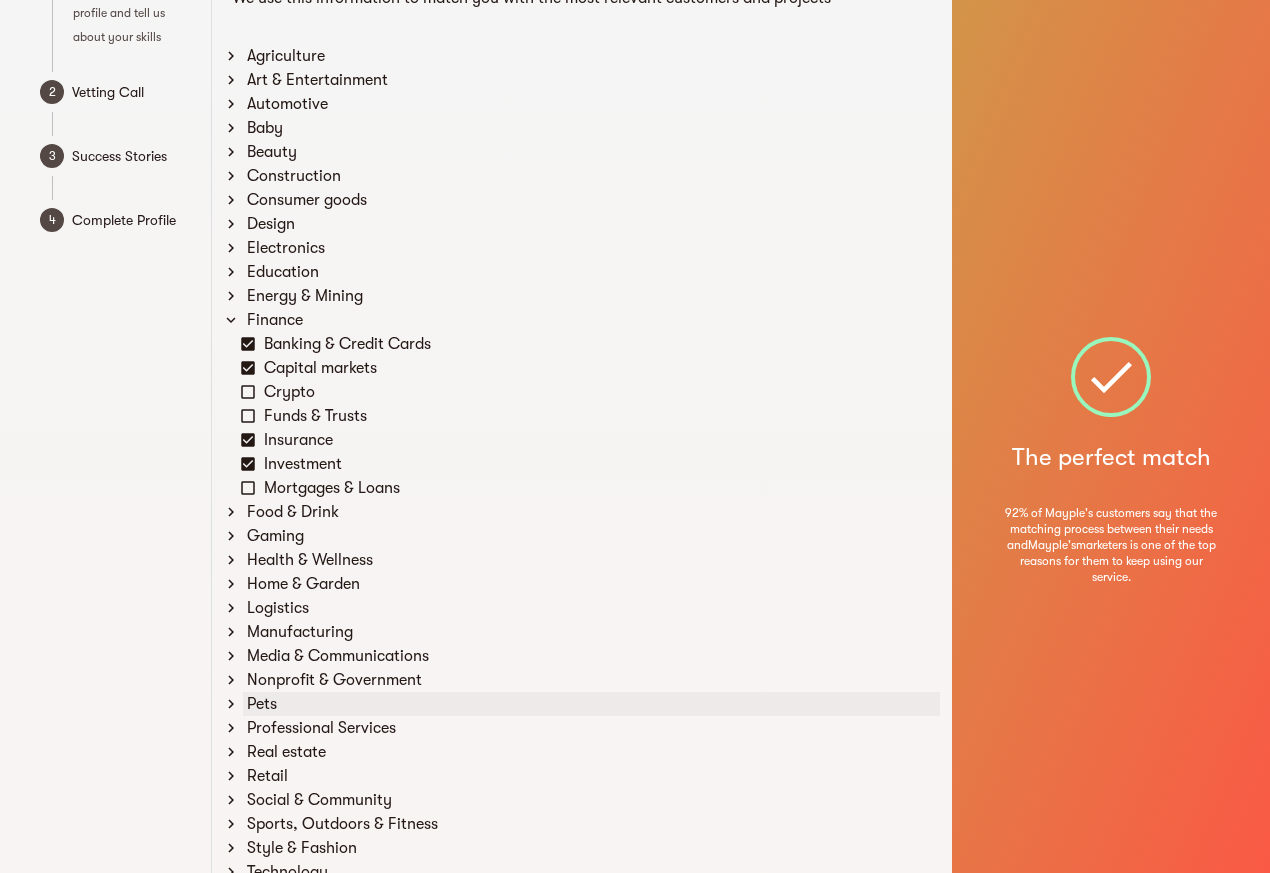 click 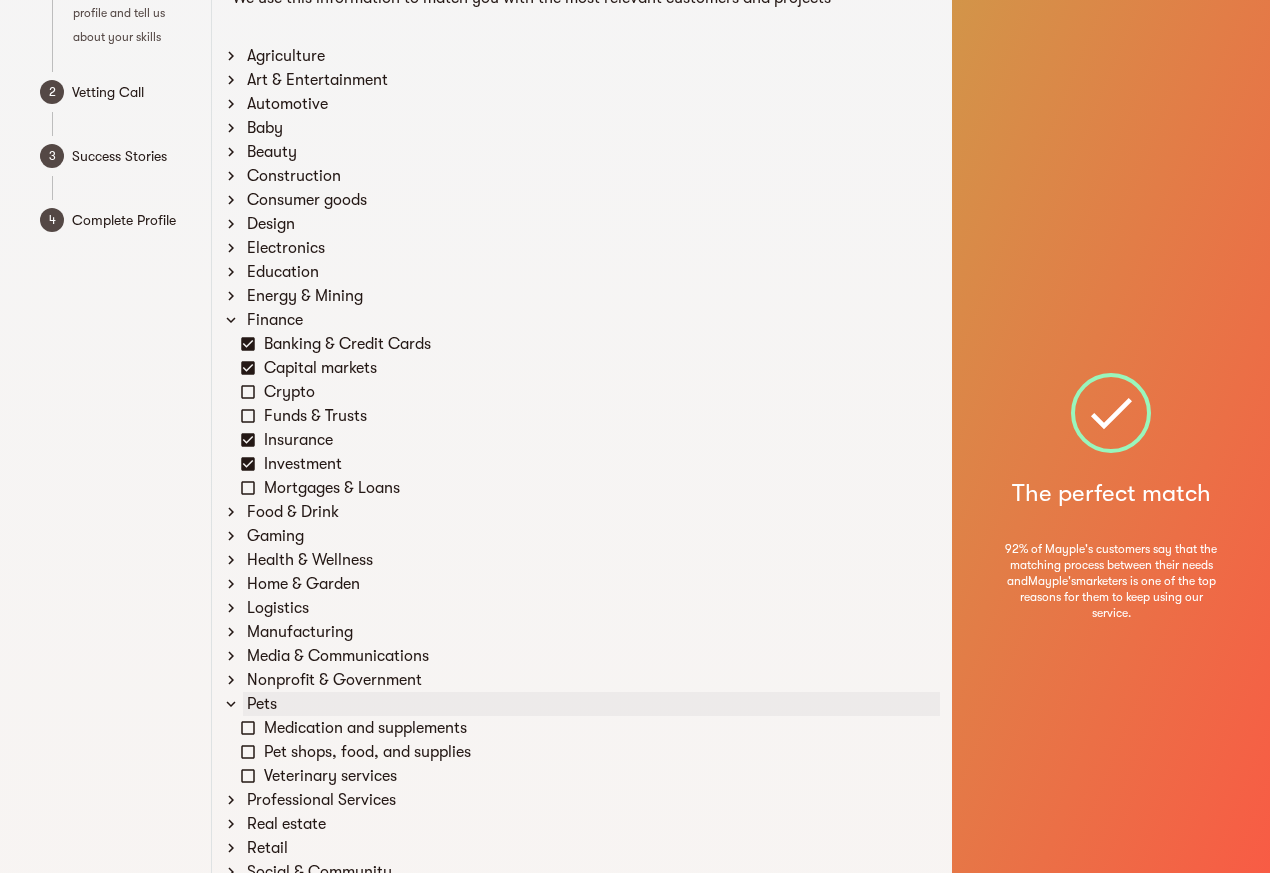 click 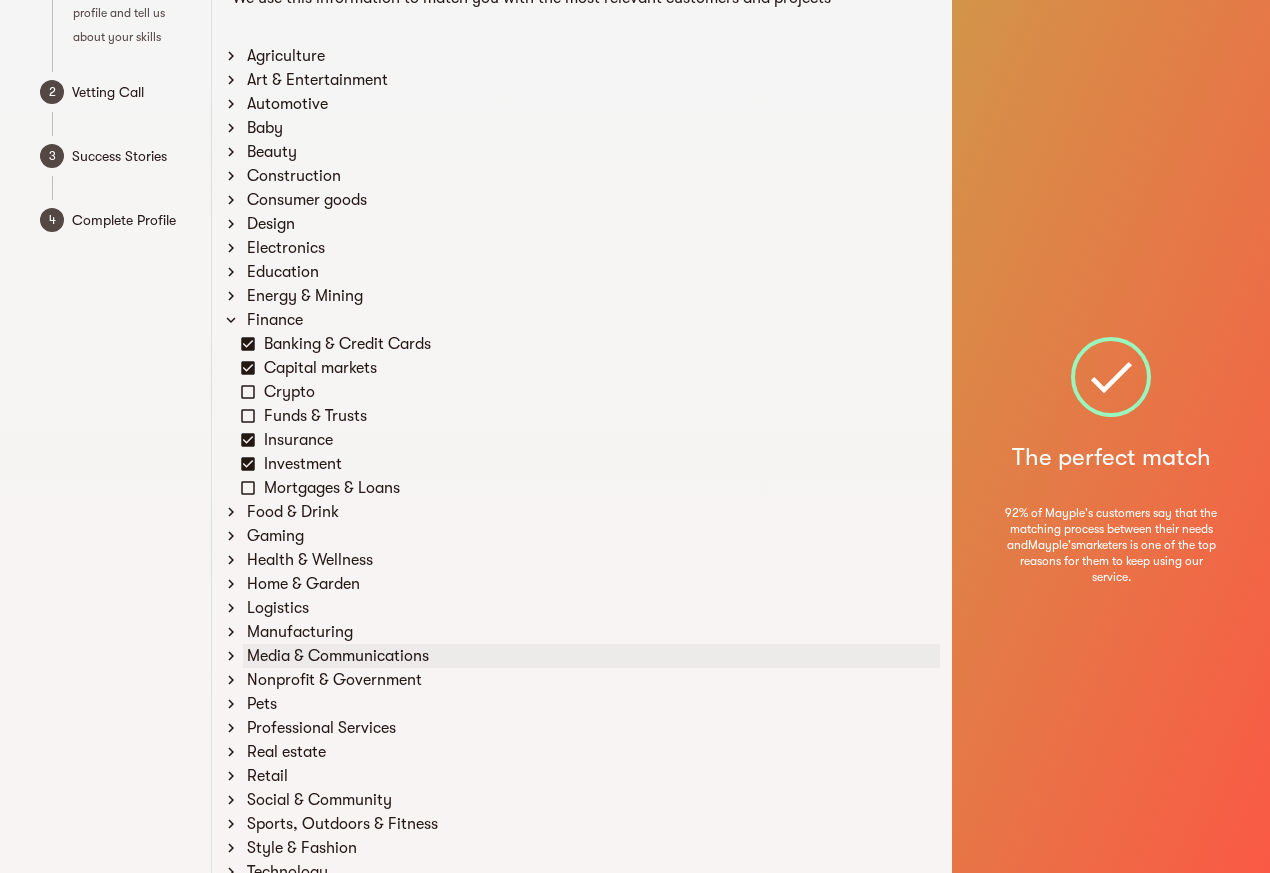 click 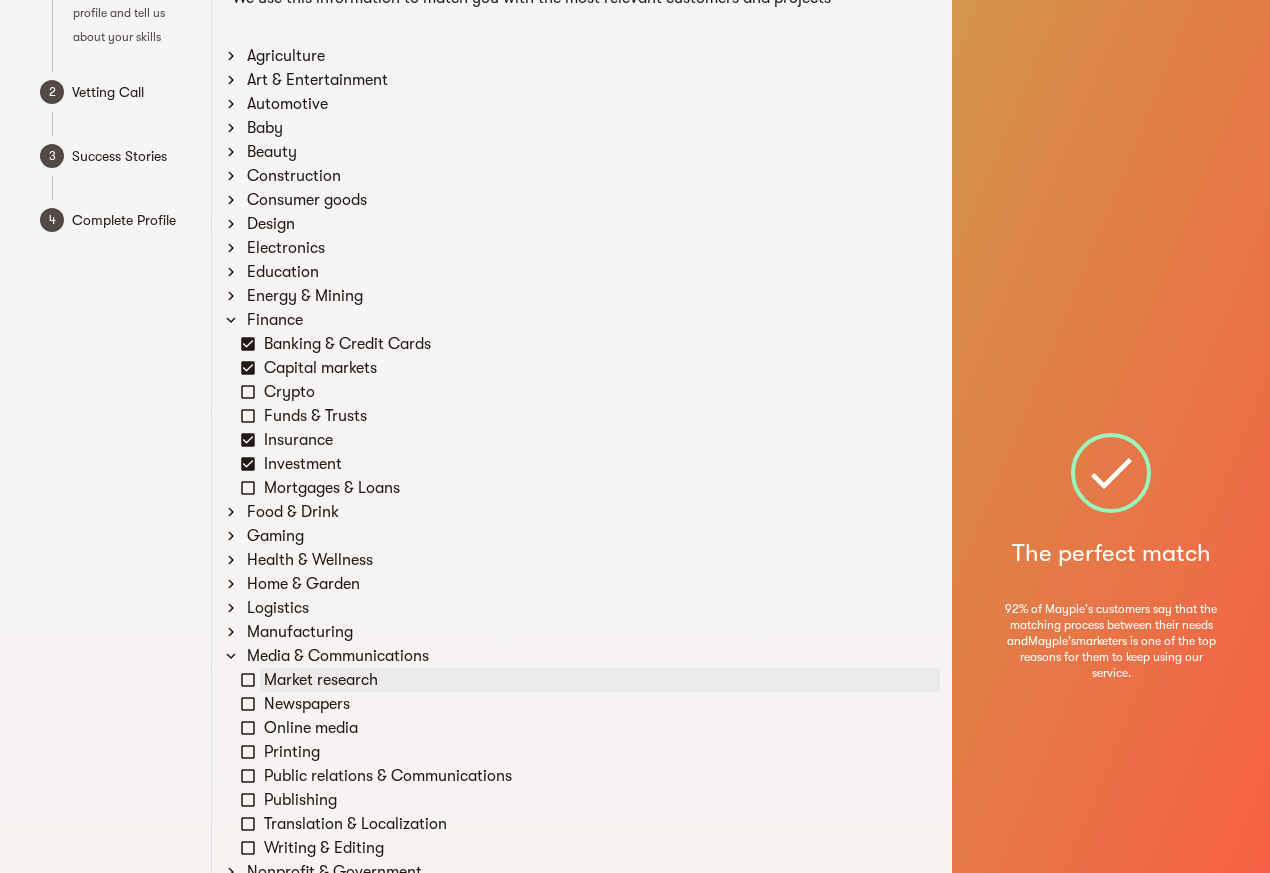 click 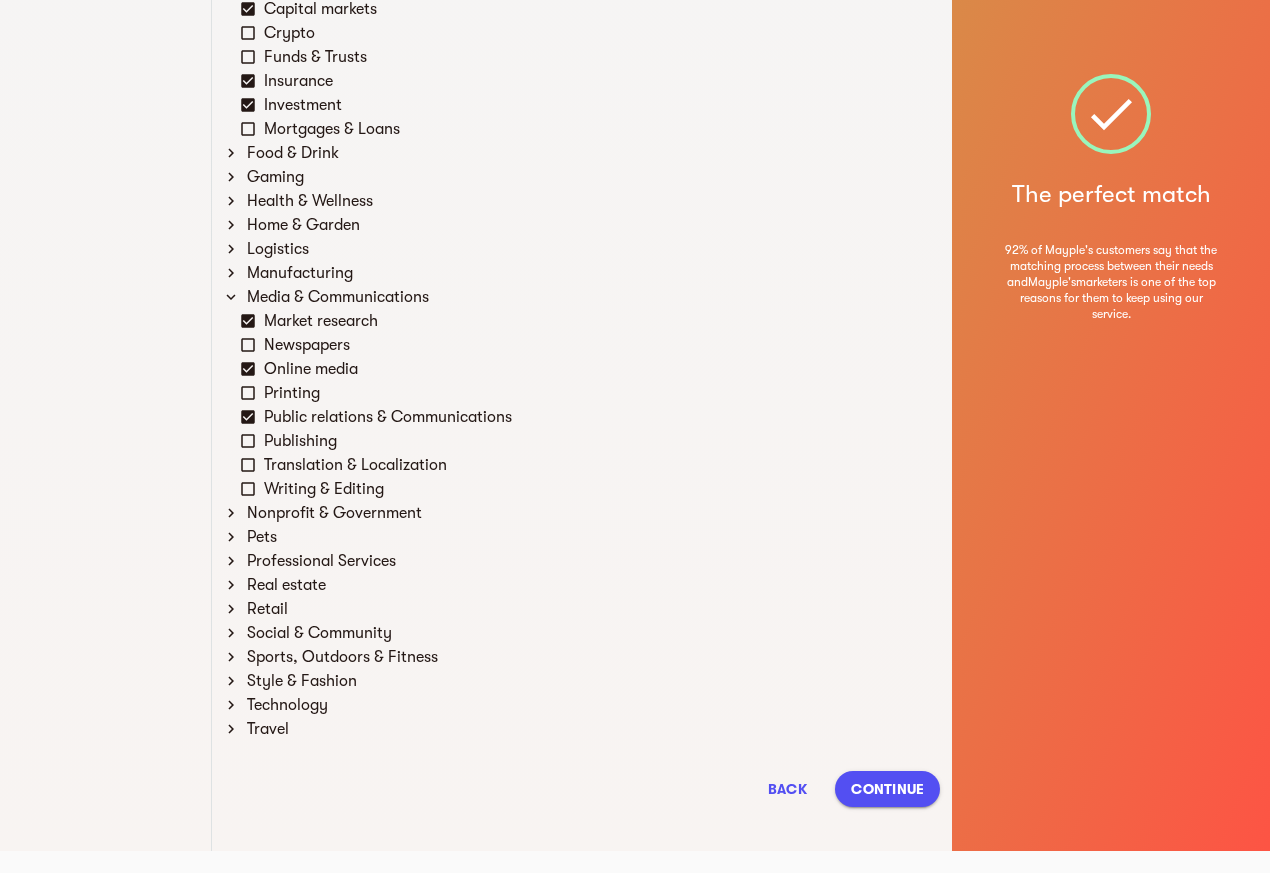 scroll, scrollTop: 456, scrollLeft: 0, axis: vertical 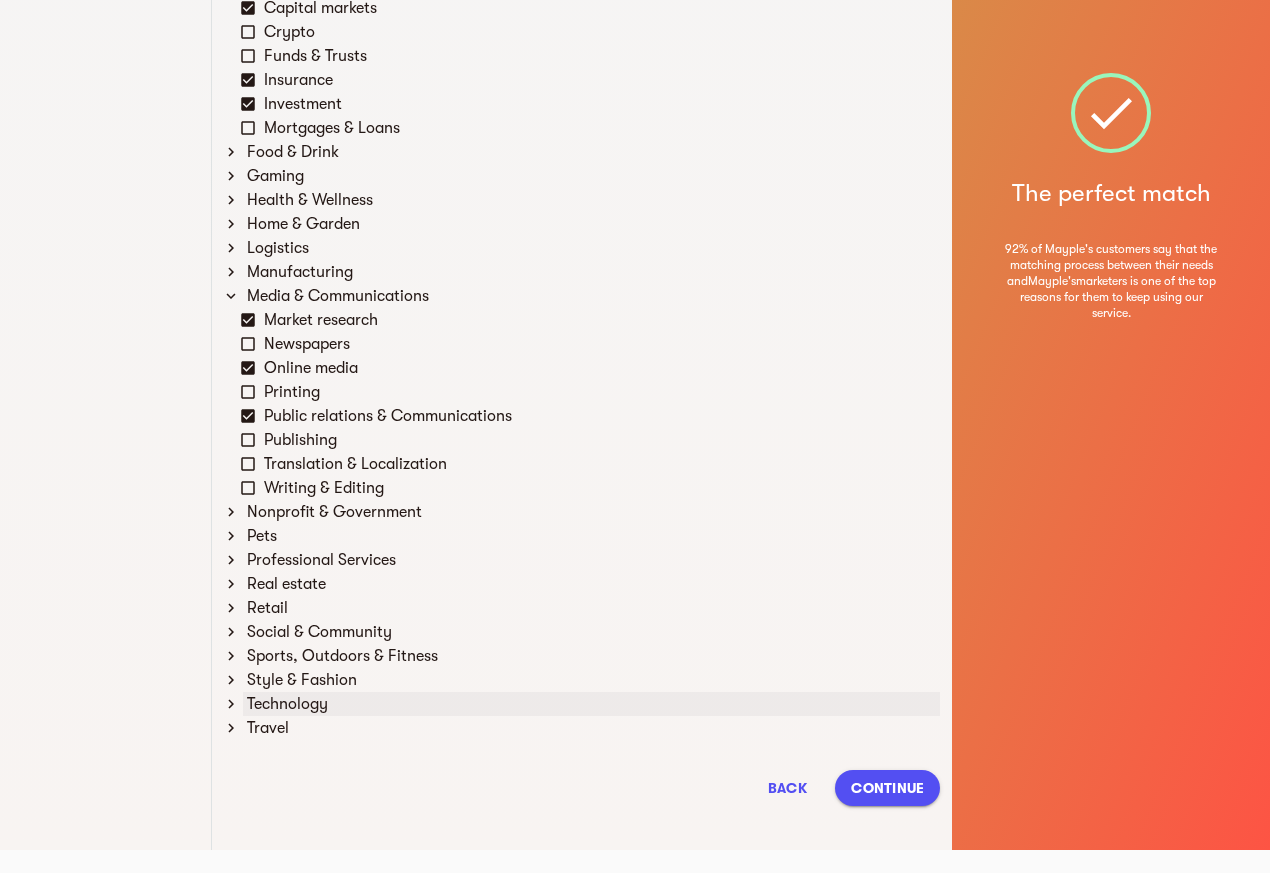 click 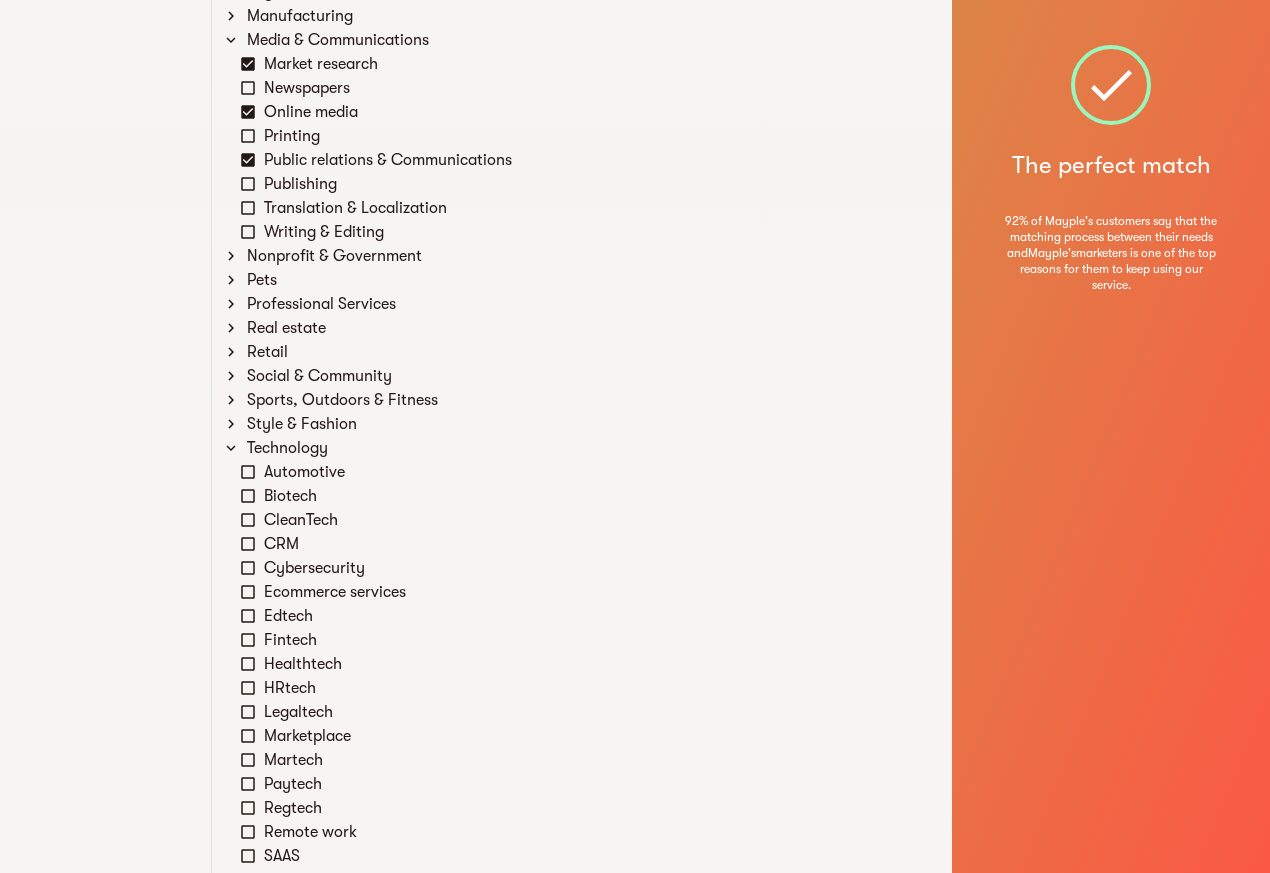 scroll, scrollTop: 816, scrollLeft: 0, axis: vertical 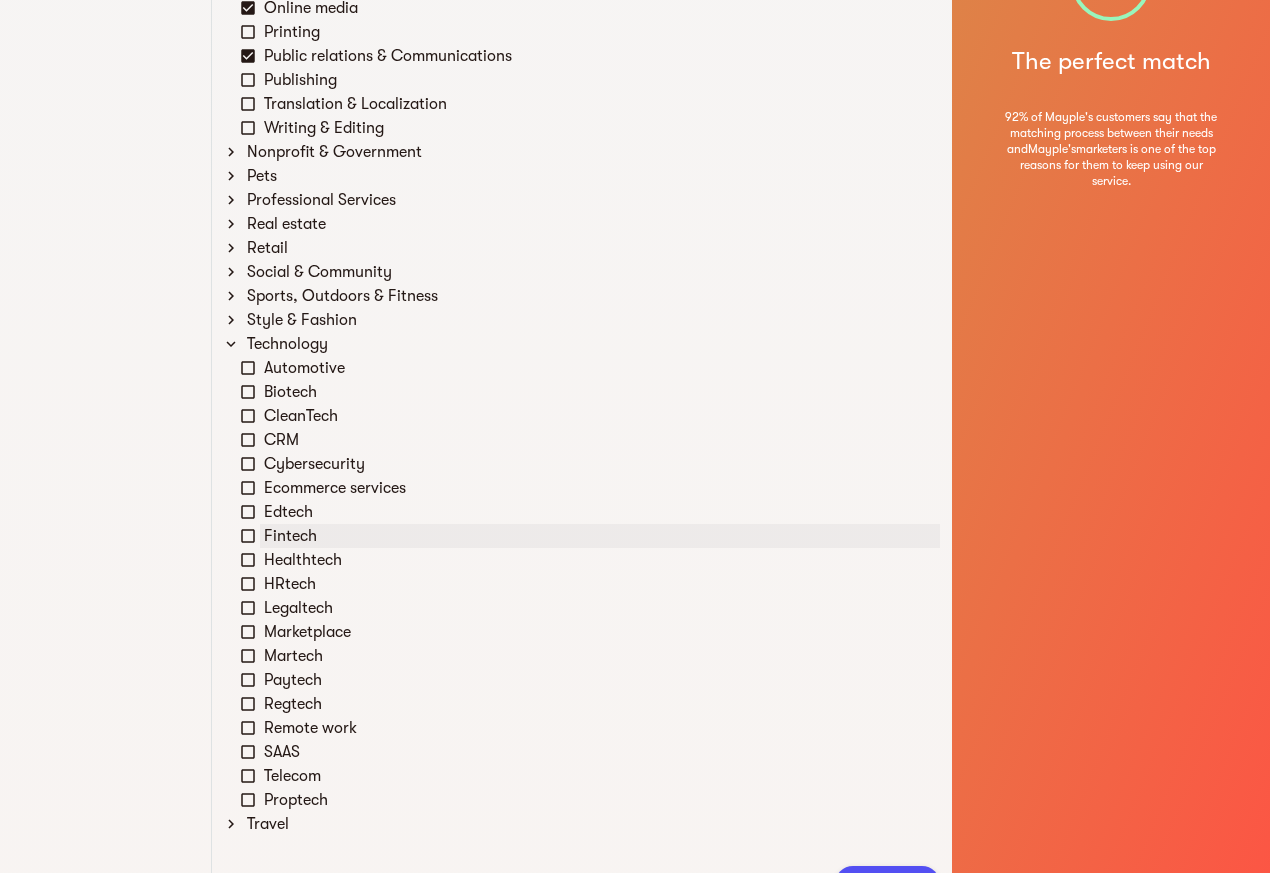 click on "Fintech" at bounding box center [591, 536] 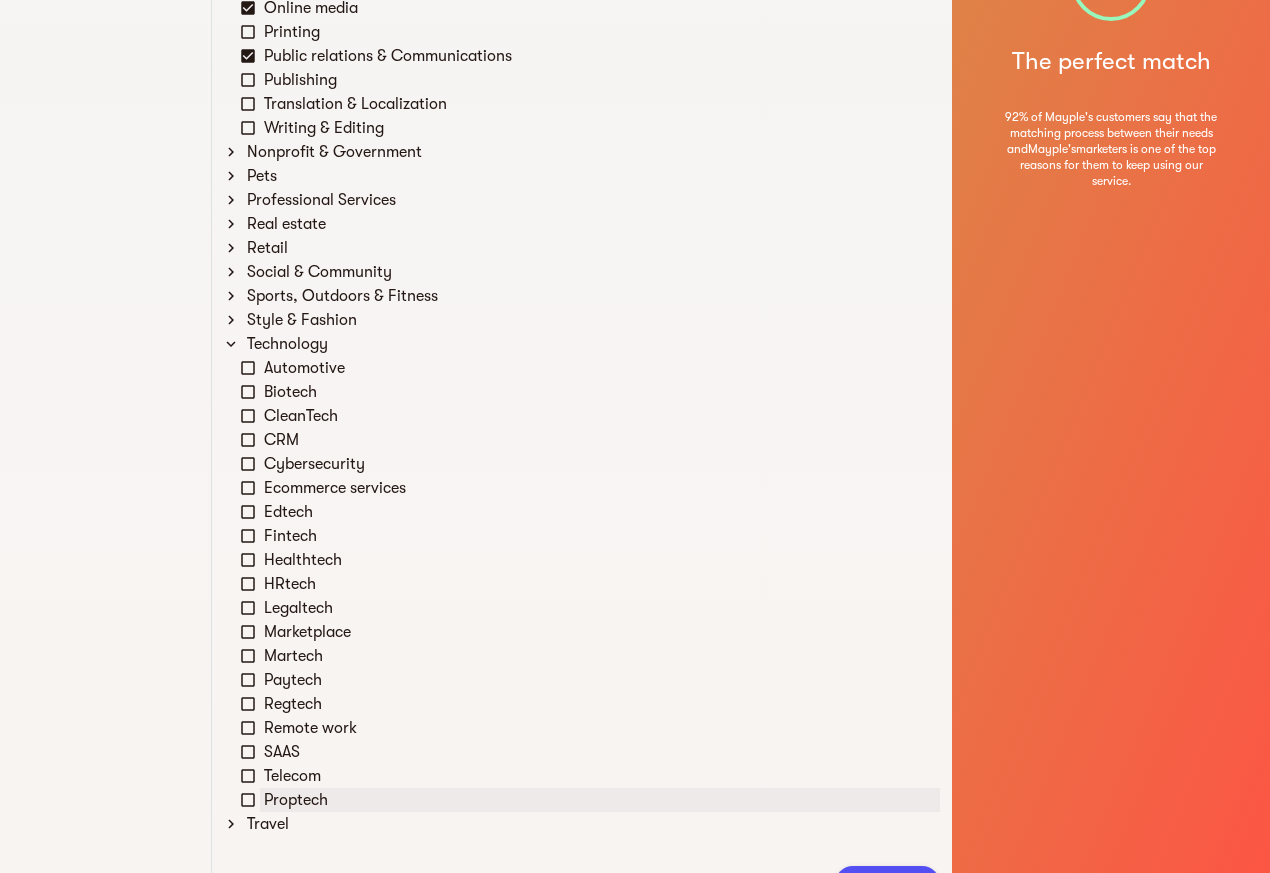 click on "Proptech" at bounding box center [591, 800] 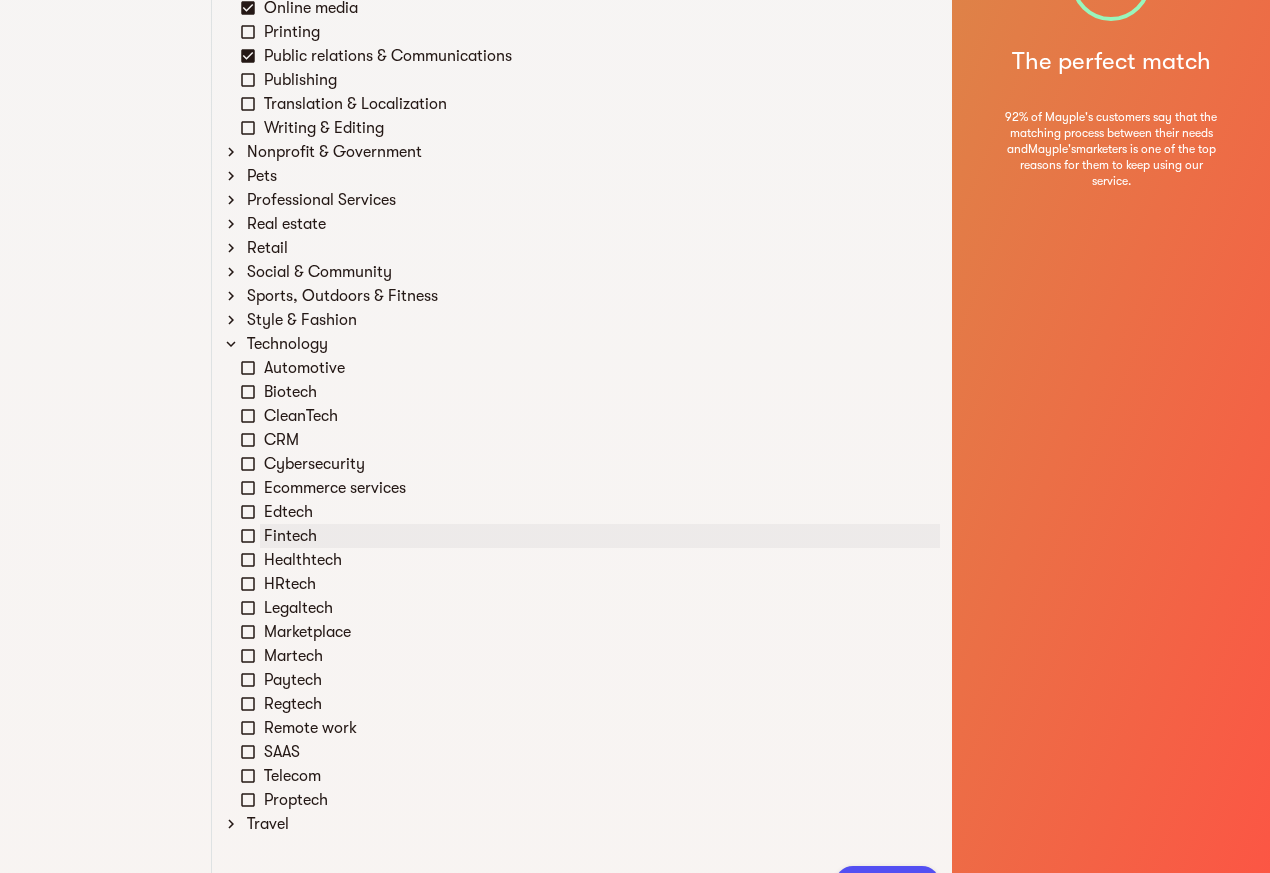 click on "Fintech" at bounding box center [591, 536] 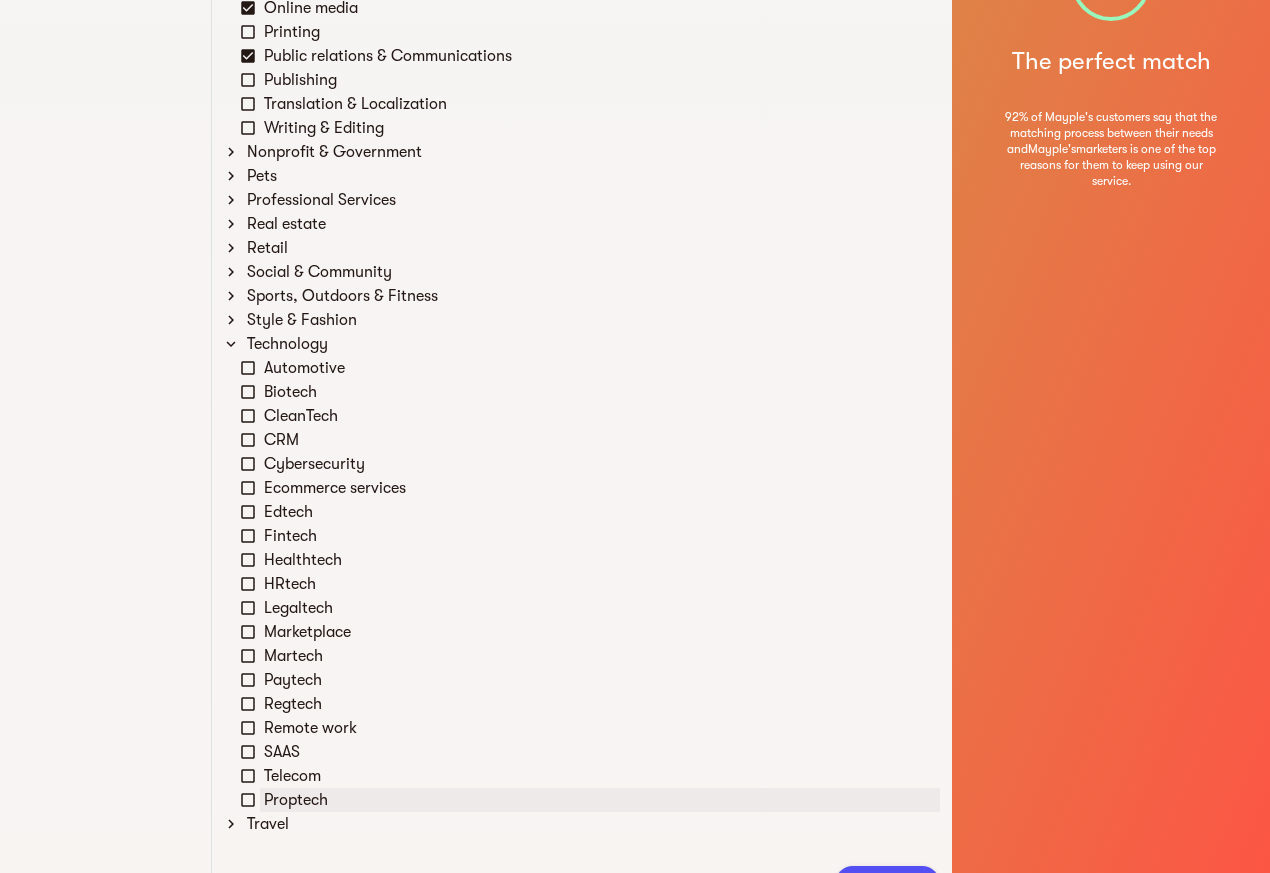 click on "Proptech" at bounding box center [591, 800] 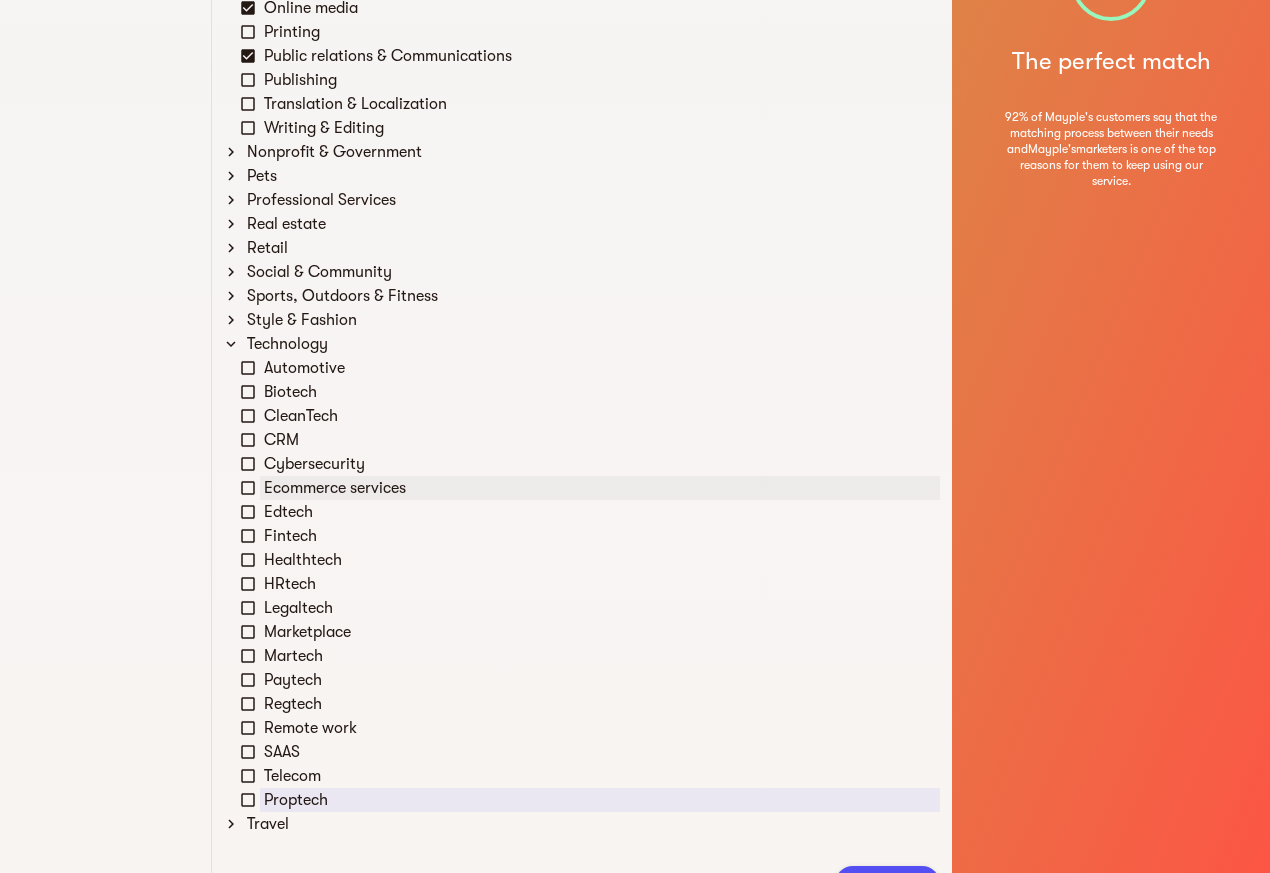 click 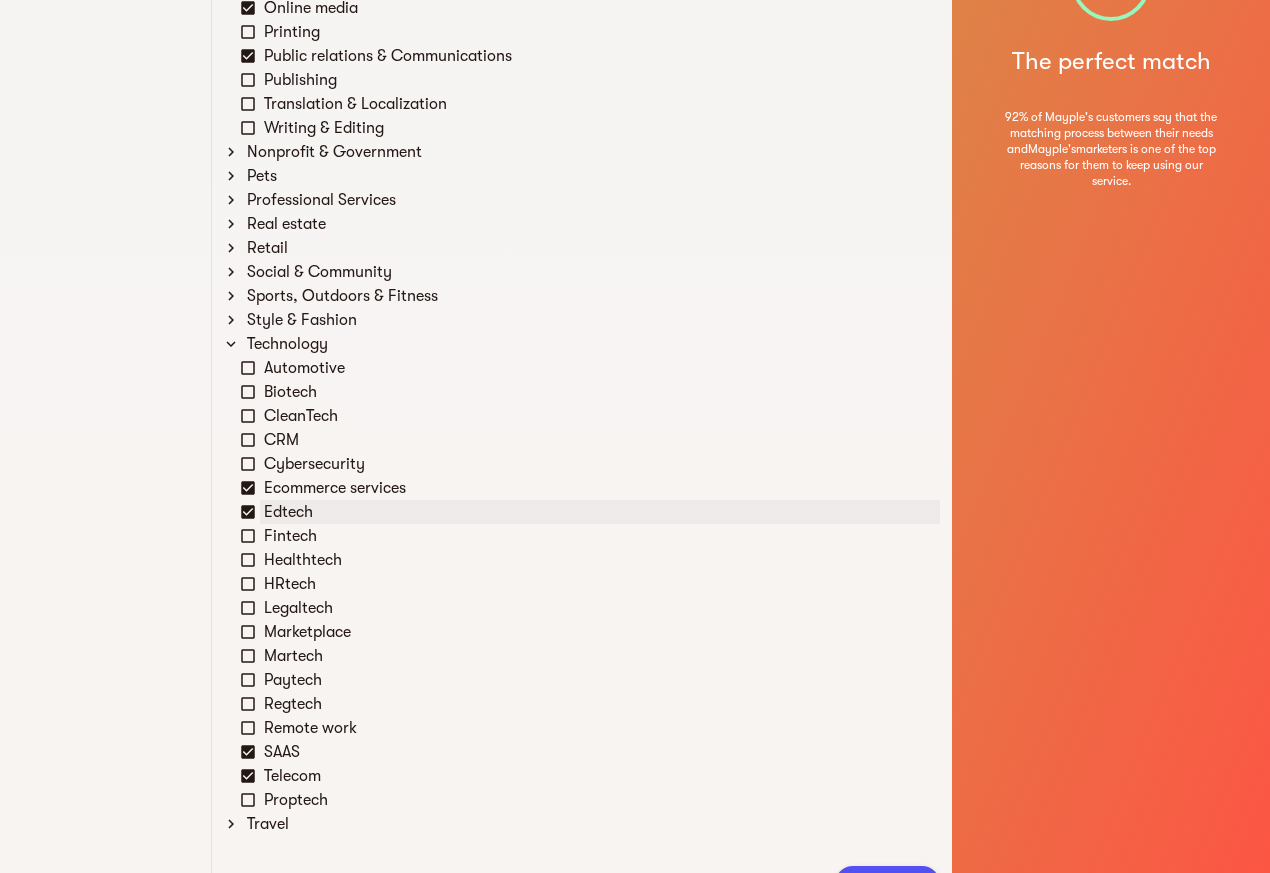 click 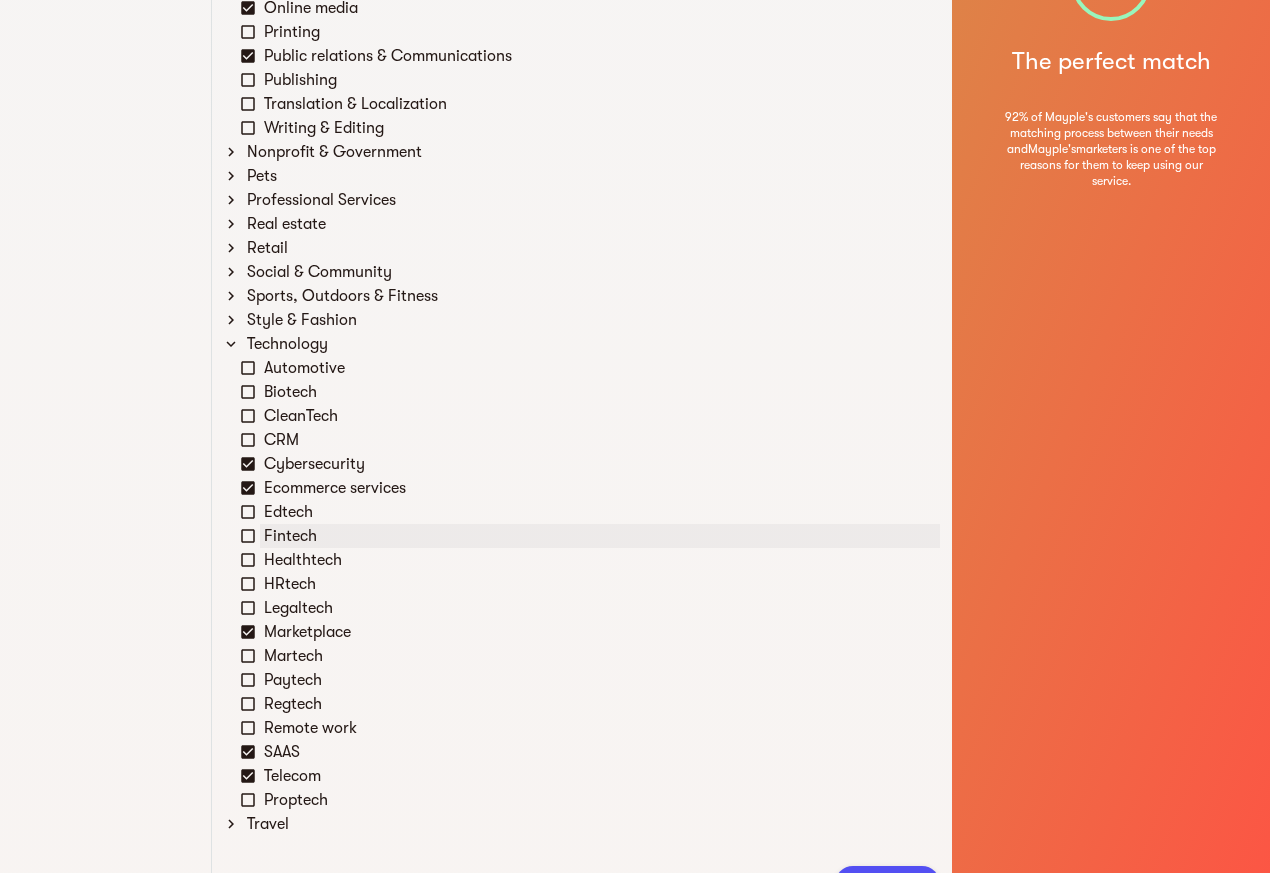 click 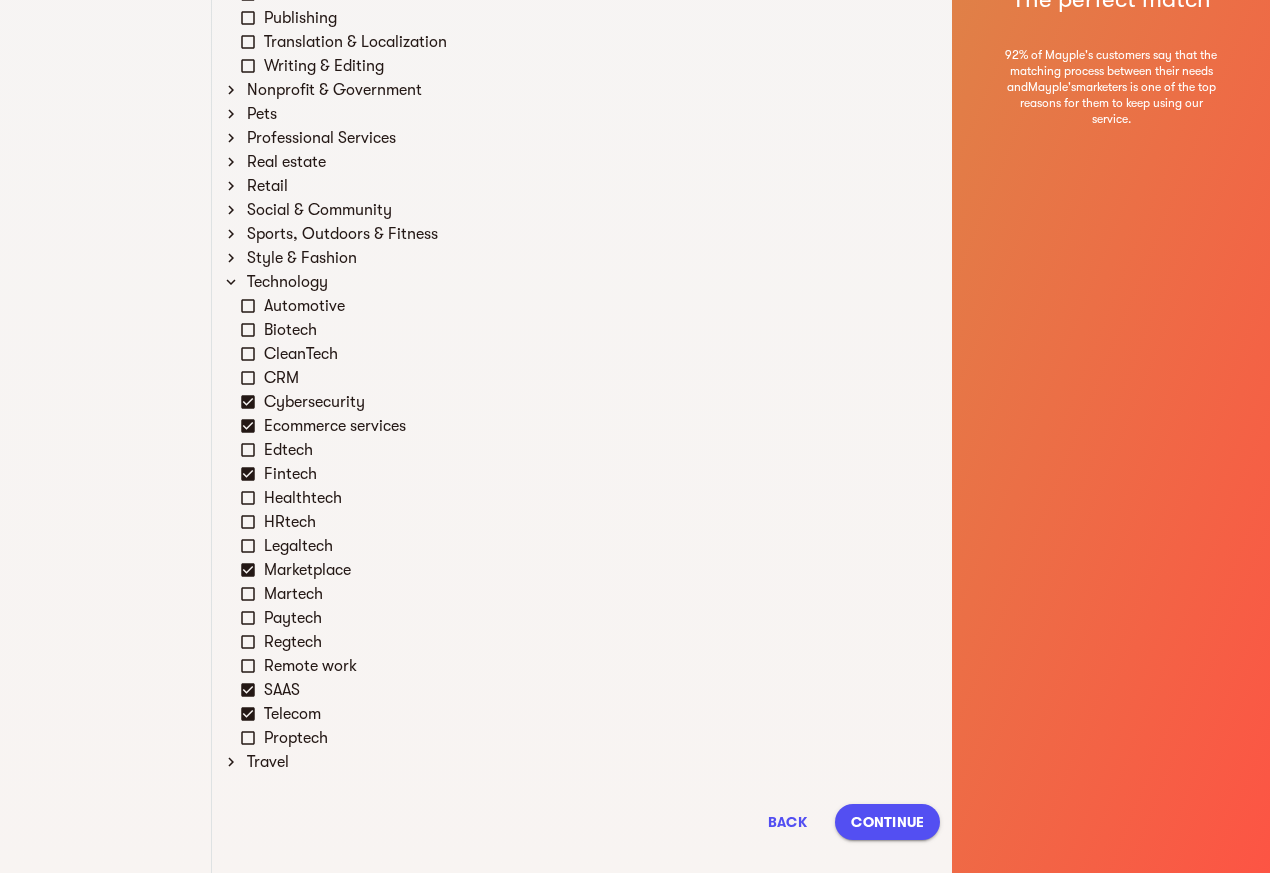 scroll, scrollTop: 912, scrollLeft: 0, axis: vertical 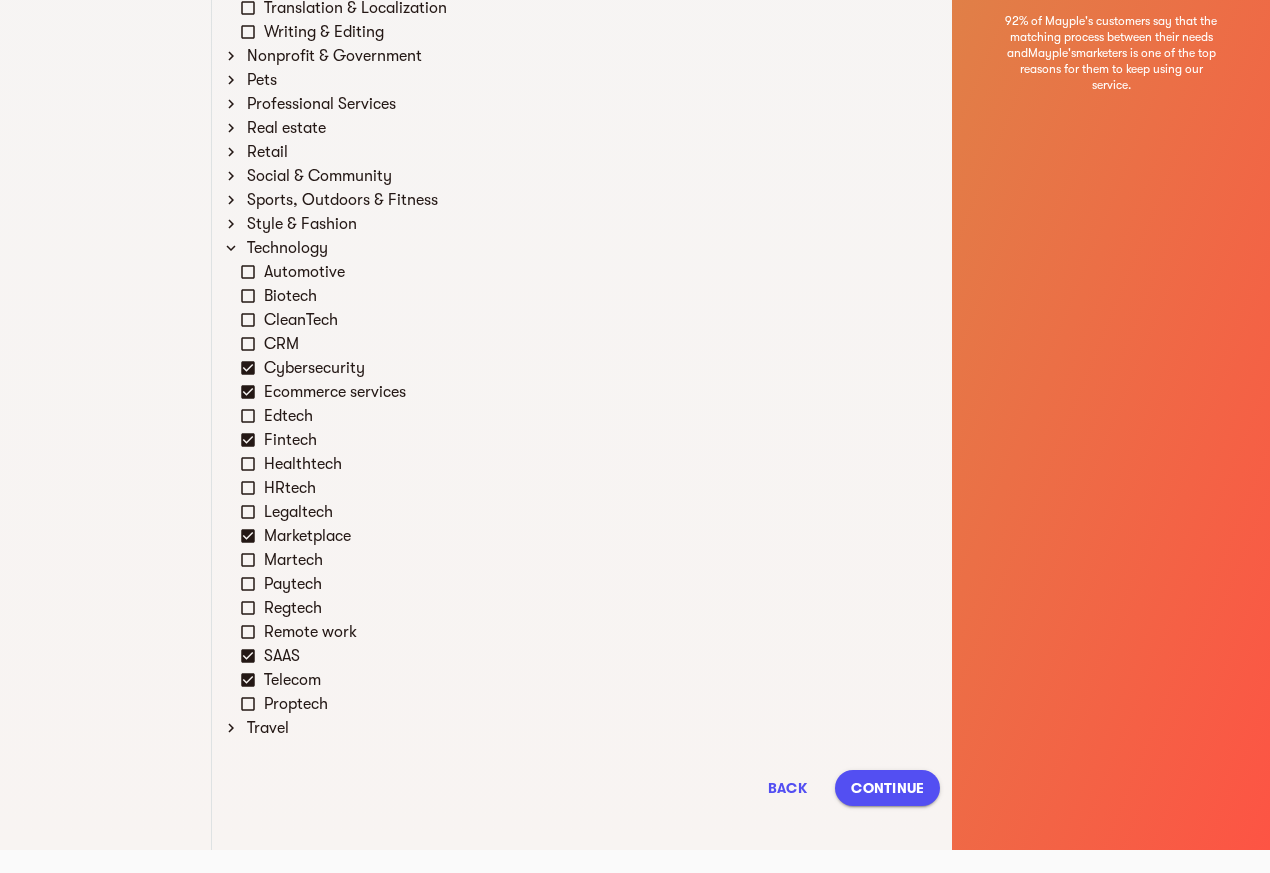 click on "Continue" at bounding box center [887, 788] 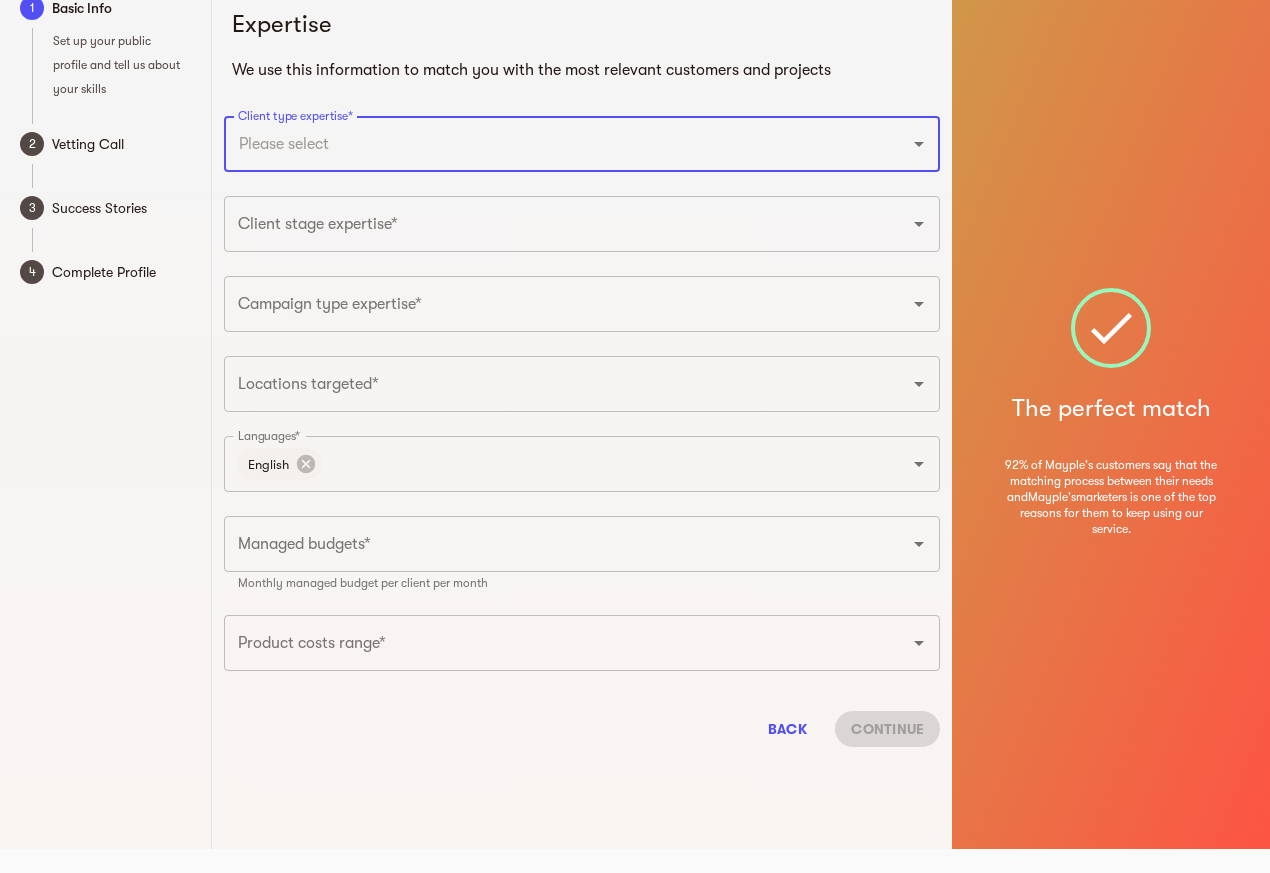 scroll, scrollTop: 23, scrollLeft: 0, axis: vertical 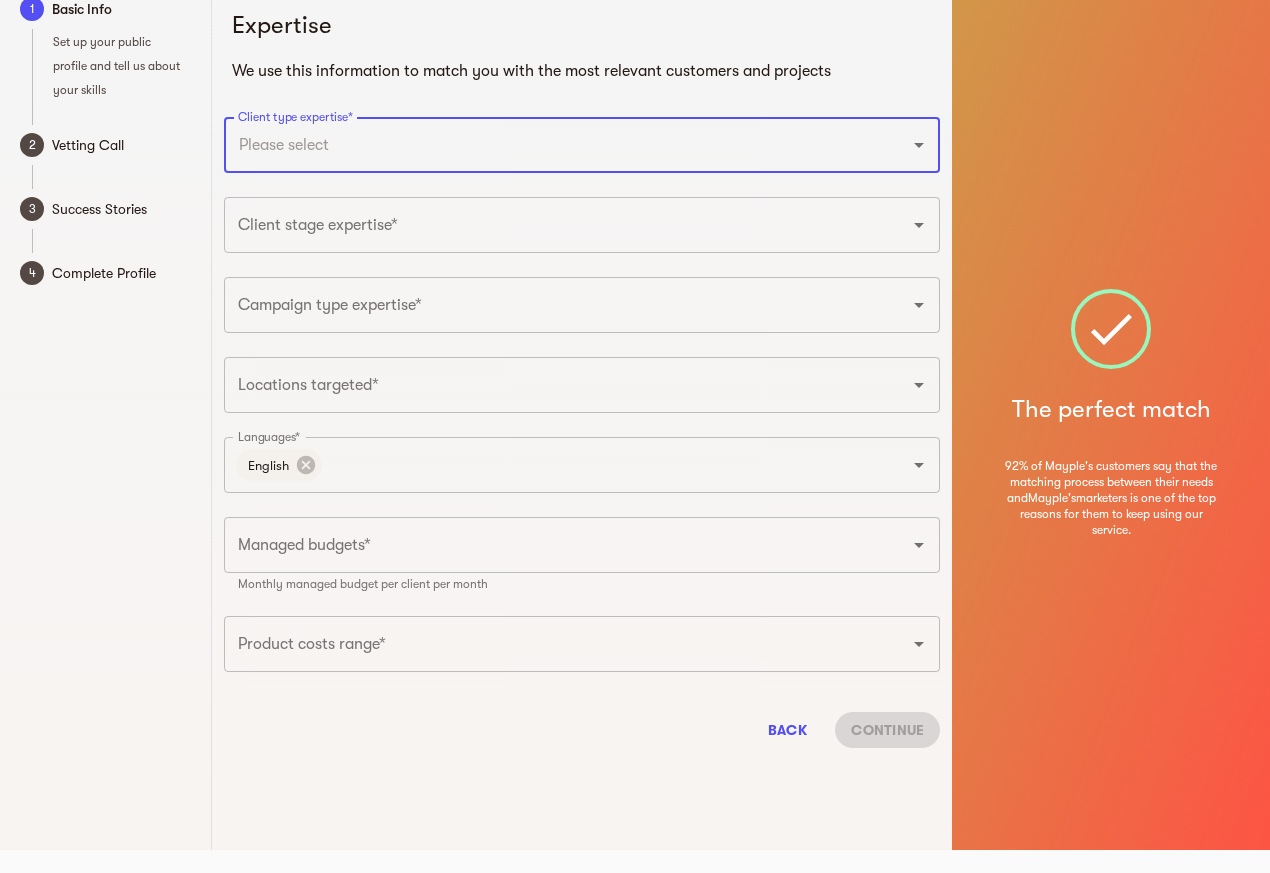 click on "Client type expertise*" at bounding box center [554, 145] 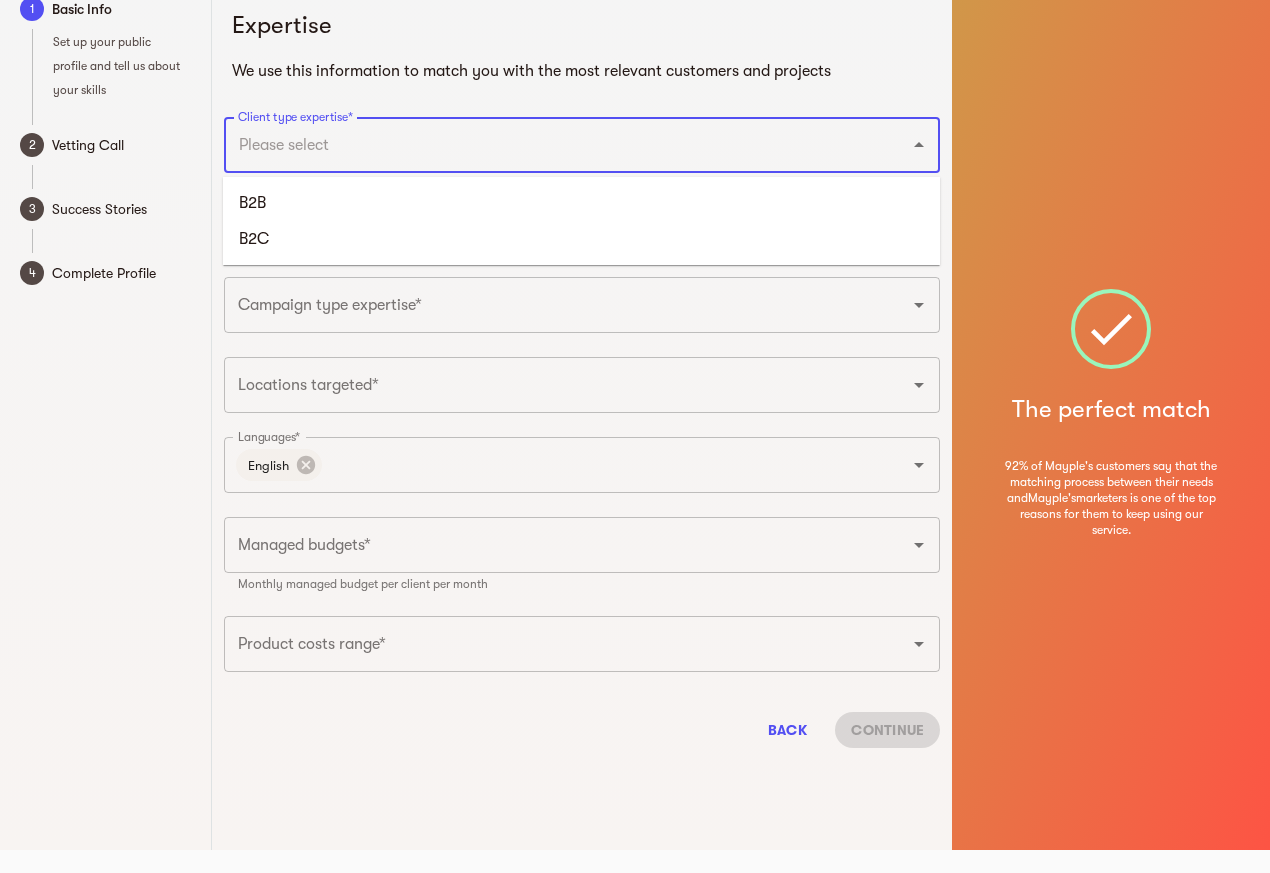 click on "B2B" at bounding box center [581, 203] 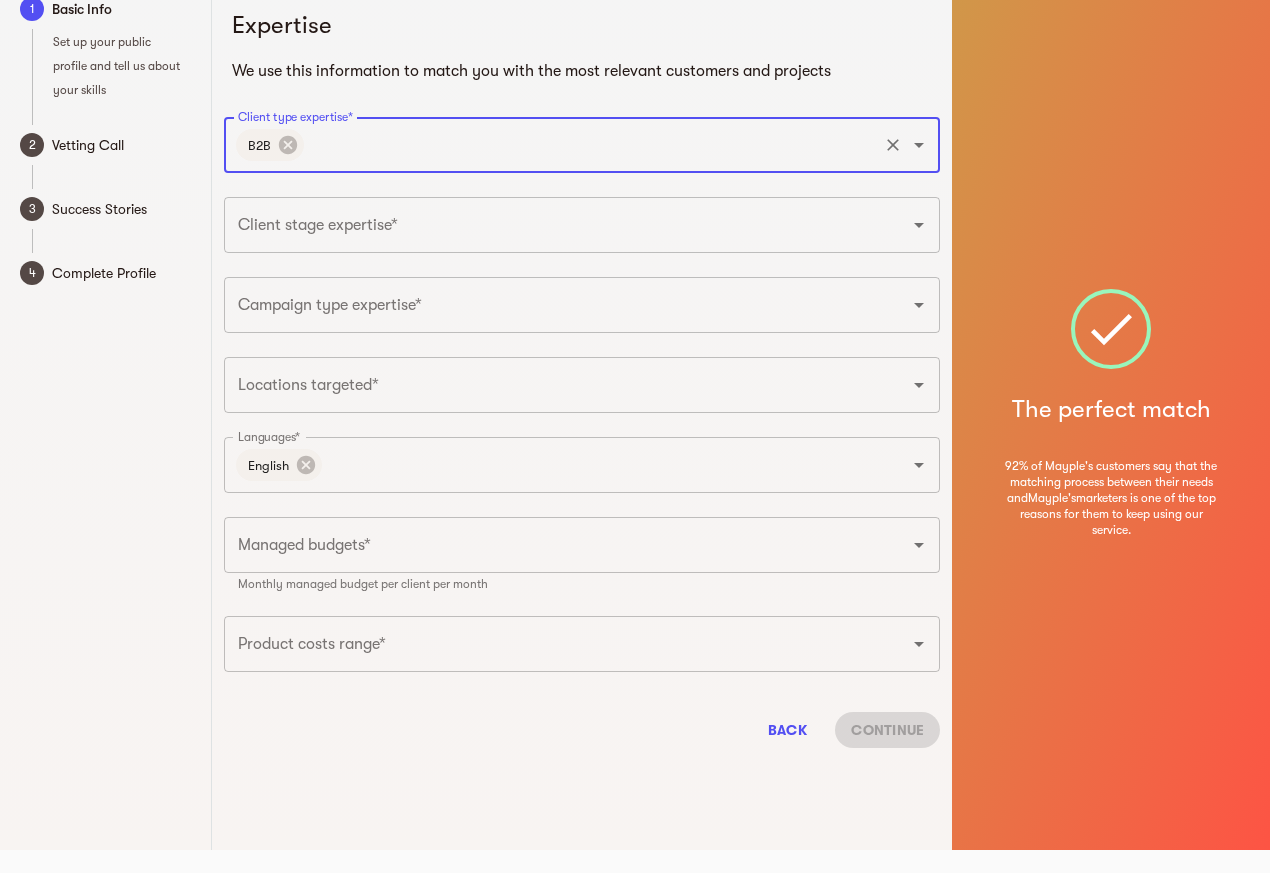 click on "Client stage expertise*" at bounding box center (554, 225) 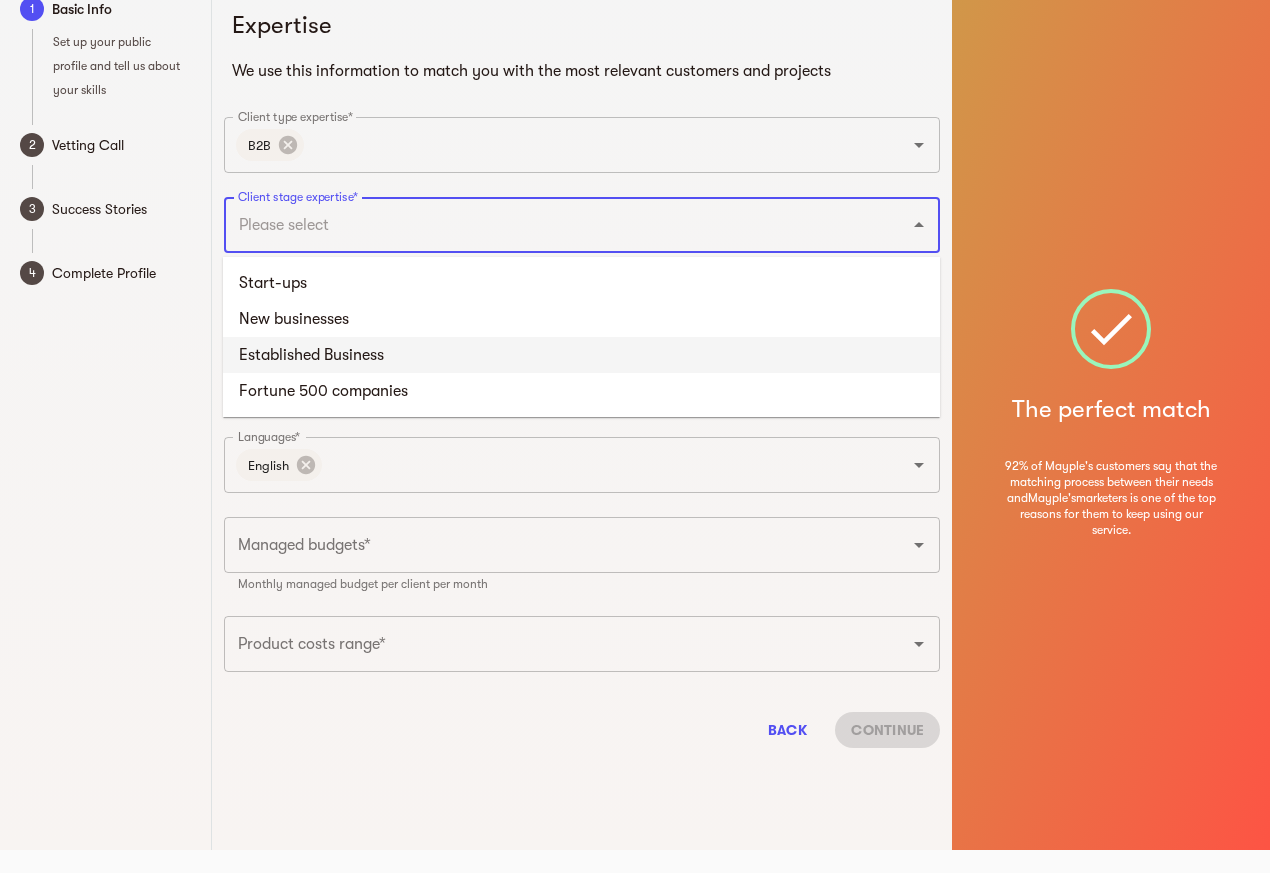 click on "Established Business" at bounding box center [581, 355] 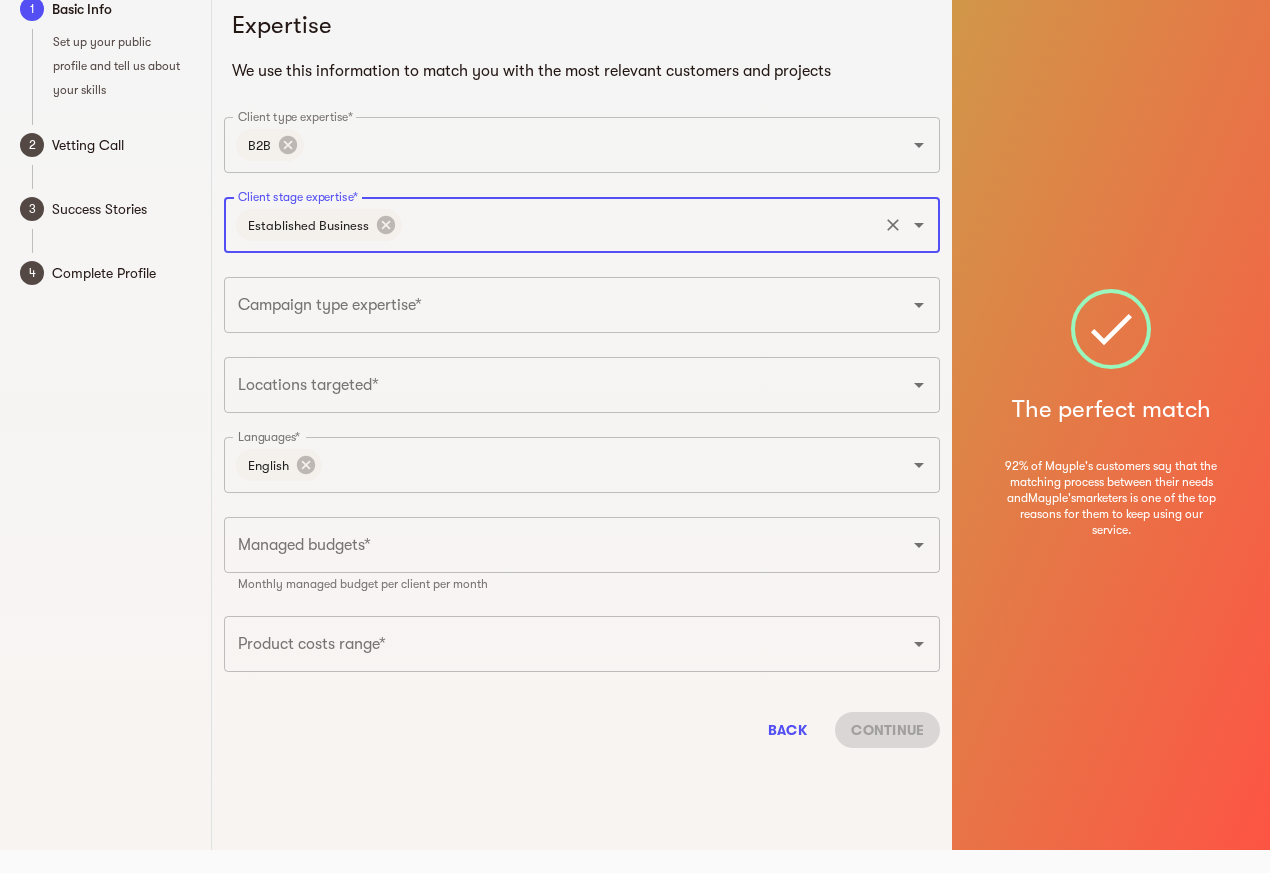 click on "Campaign type expertise*" at bounding box center (554, 305) 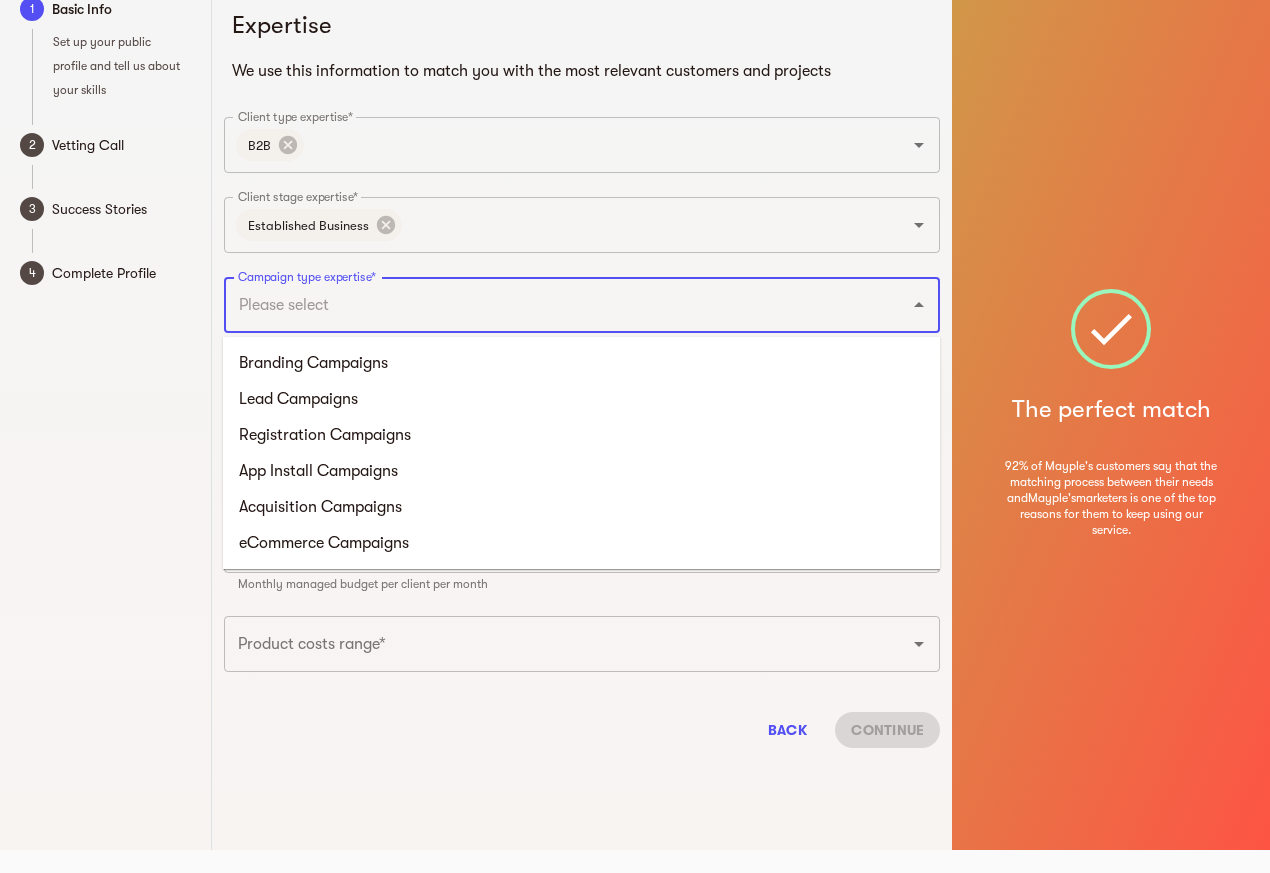 click on "Acquisition Campaigns" at bounding box center [581, 507] 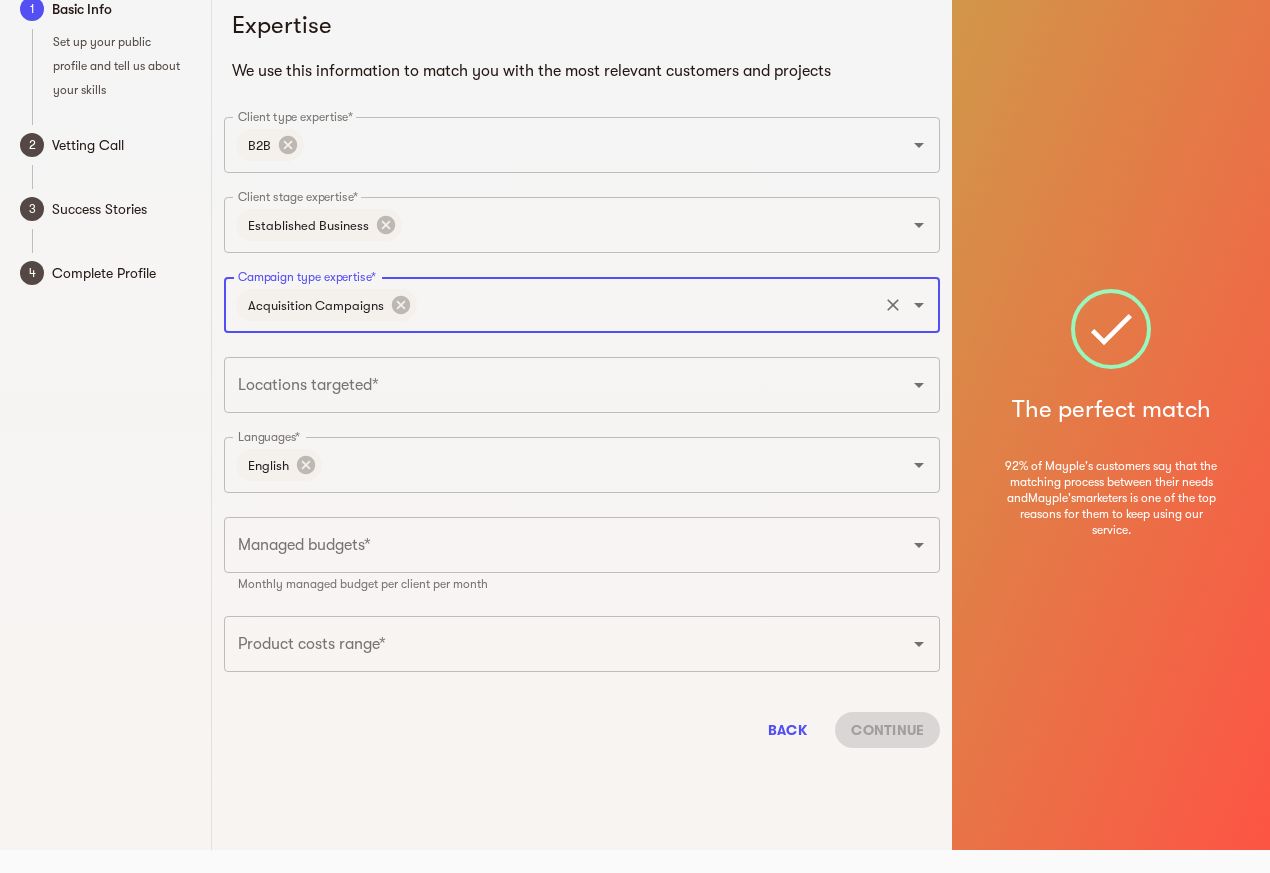 click on "Locations targeted*" at bounding box center [554, 385] 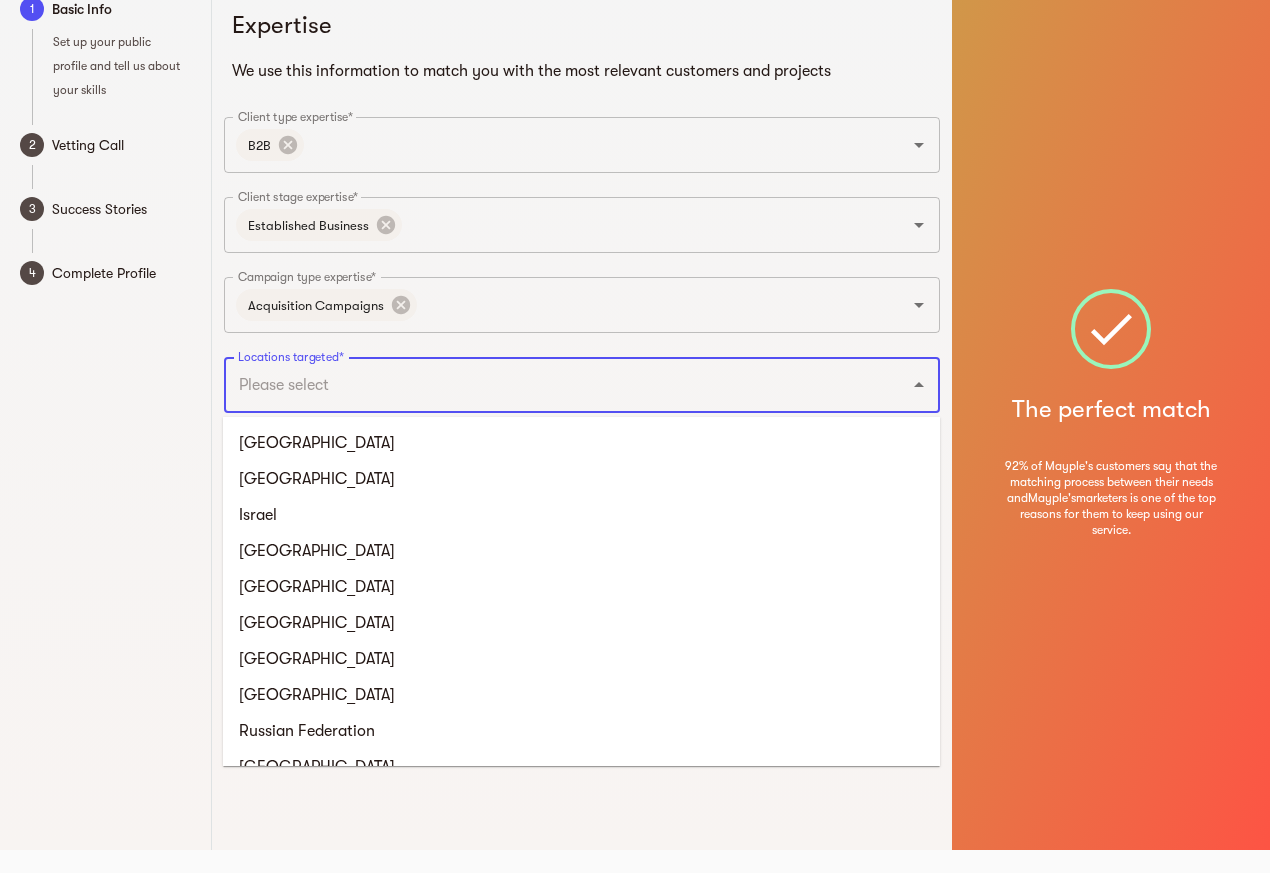 click on "[GEOGRAPHIC_DATA]" at bounding box center (581, 443) 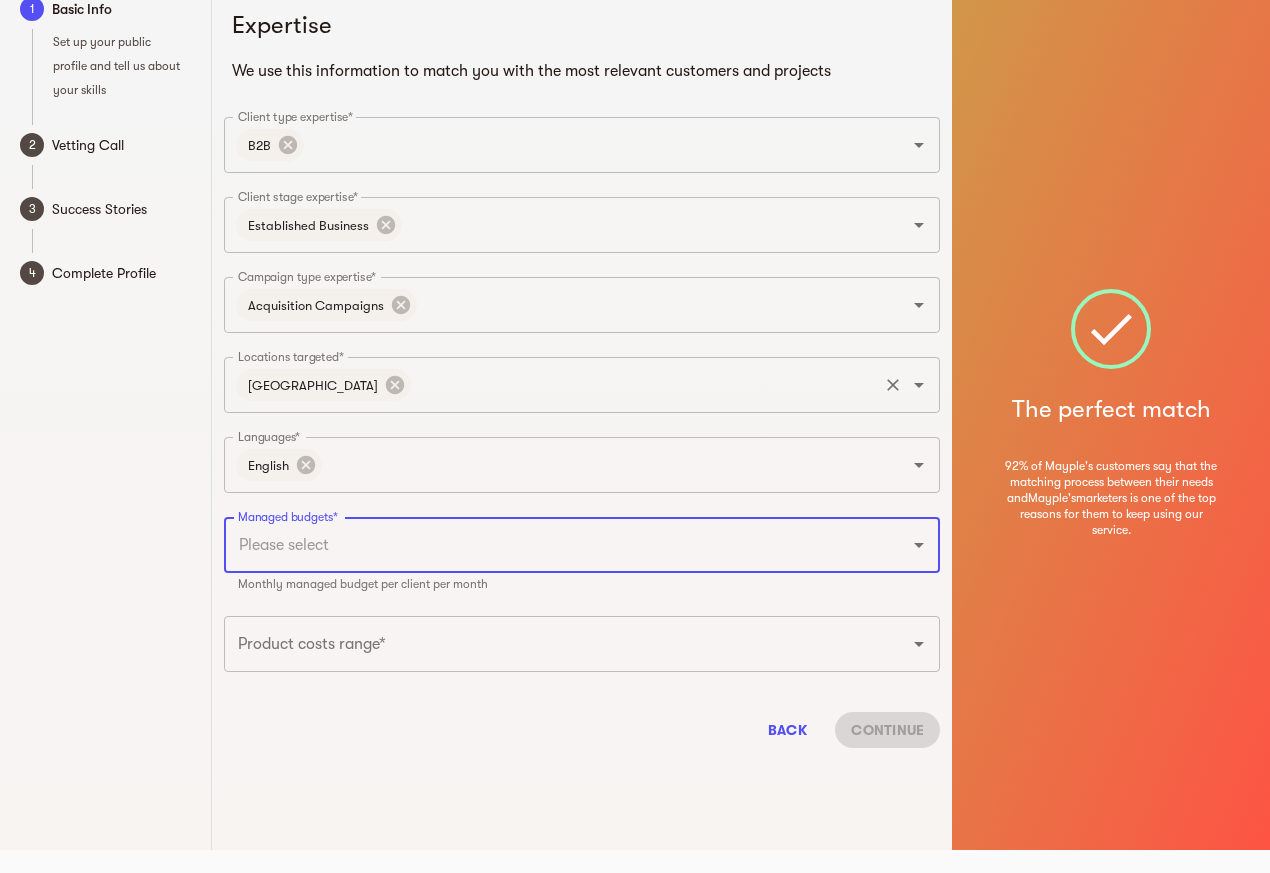 click on "[GEOGRAPHIC_DATA]" at bounding box center (313, 385) 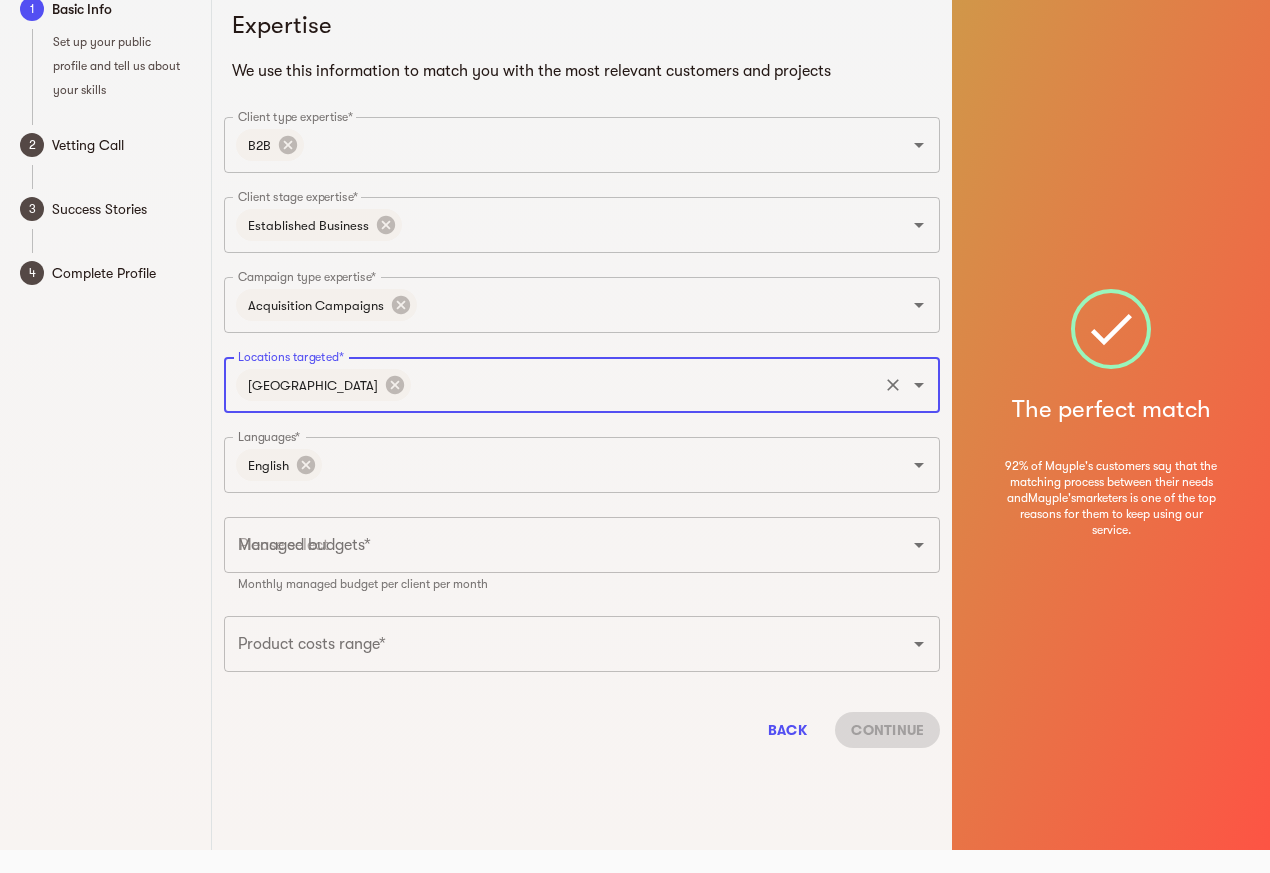 paste on "Israel" 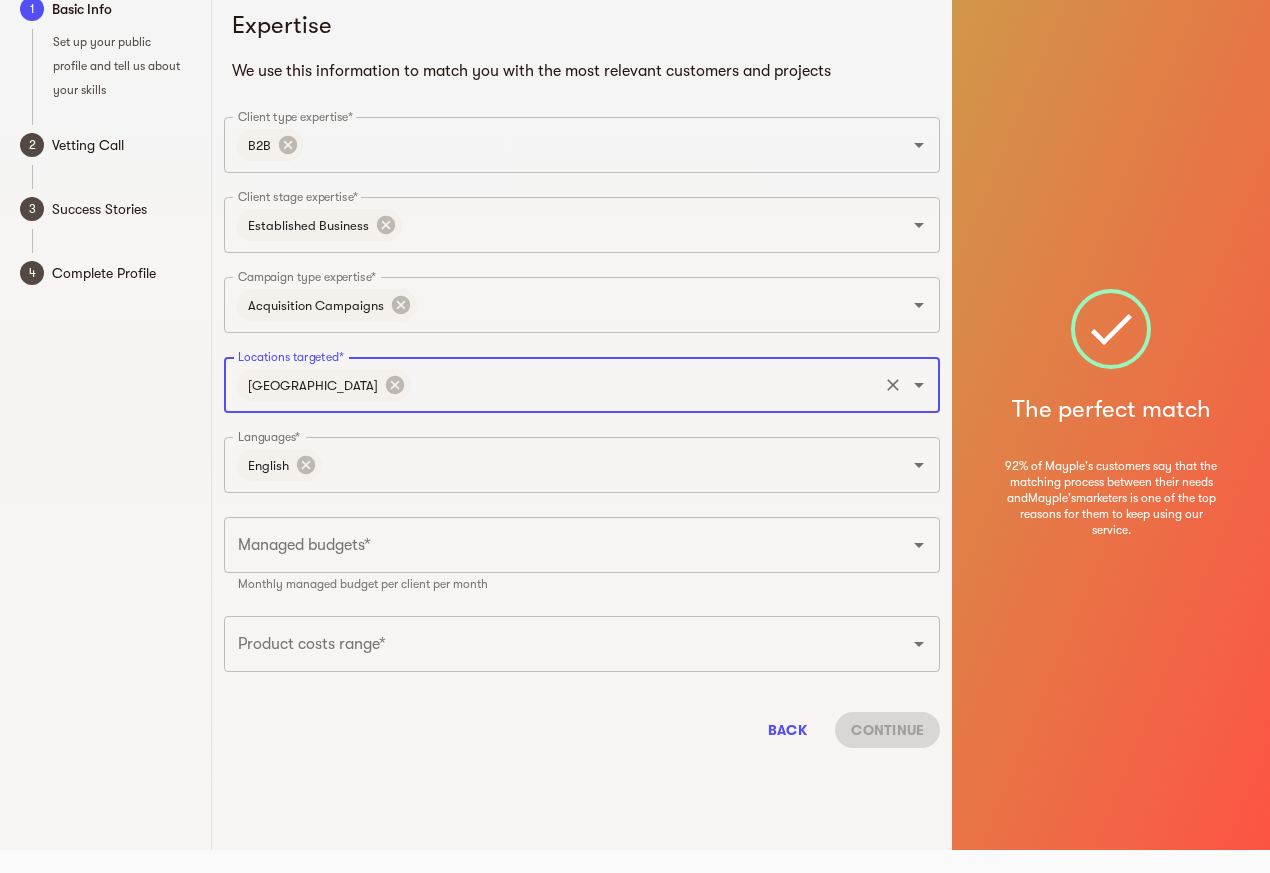 type on "Israel" 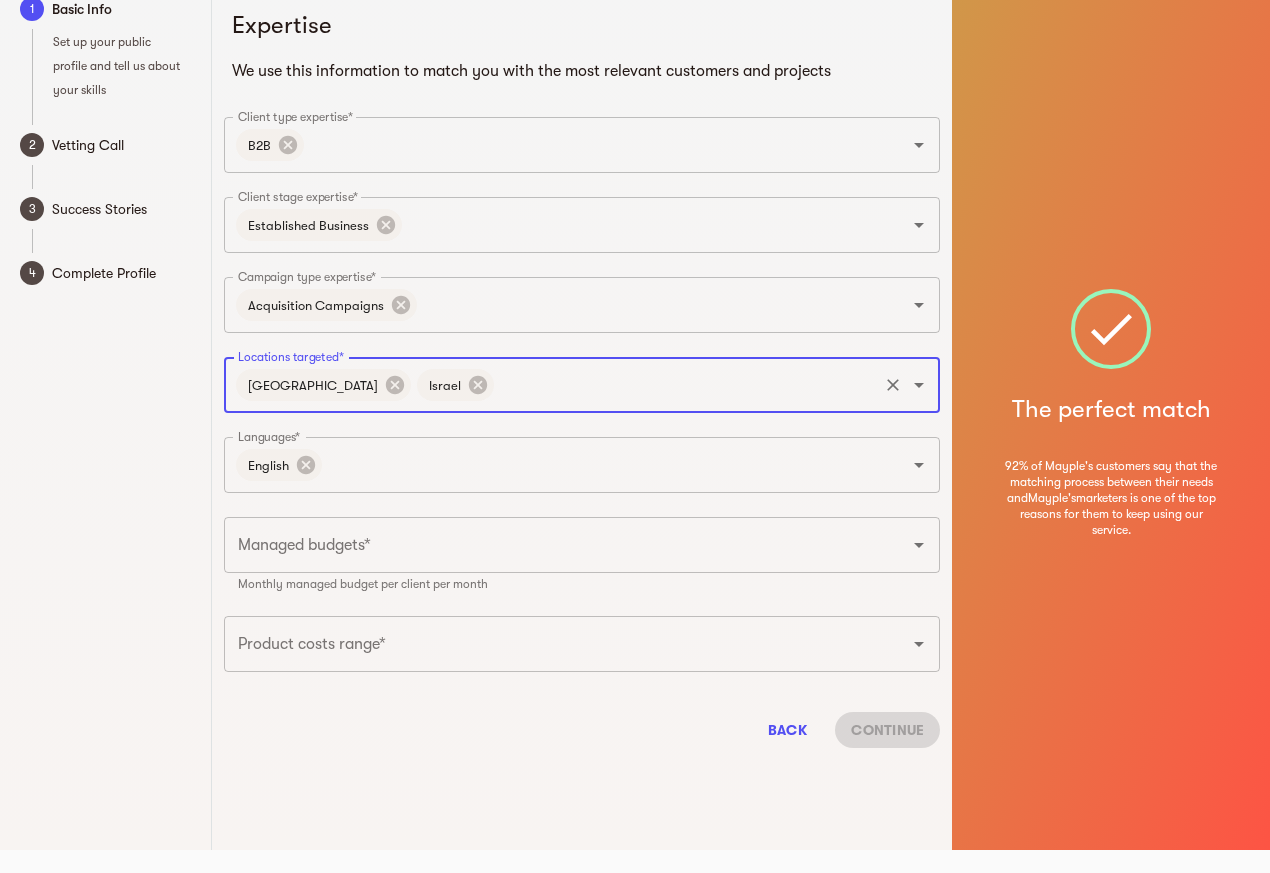 paste on "[GEOGRAPHIC_DATA]" 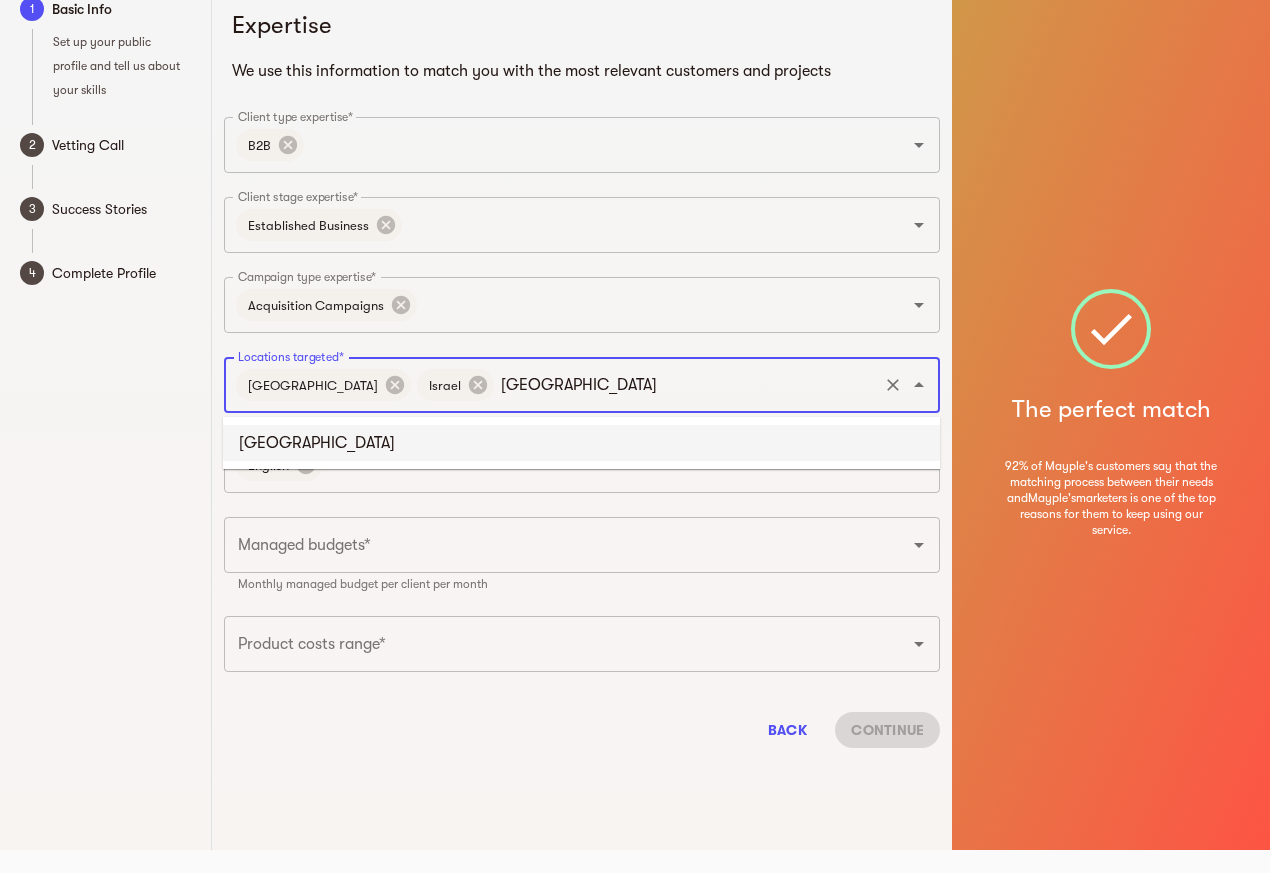 type 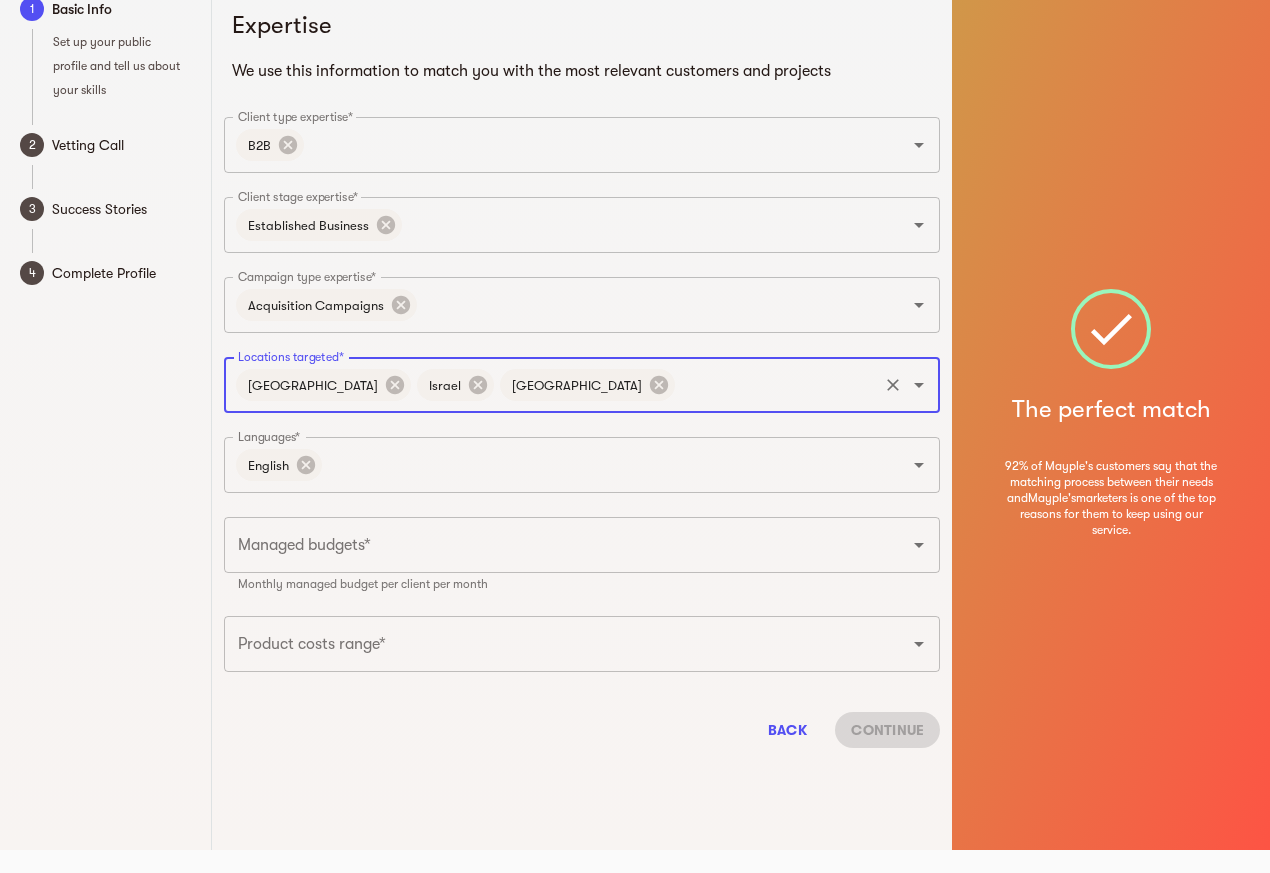 click on "Managed budgets*" at bounding box center (554, 545) 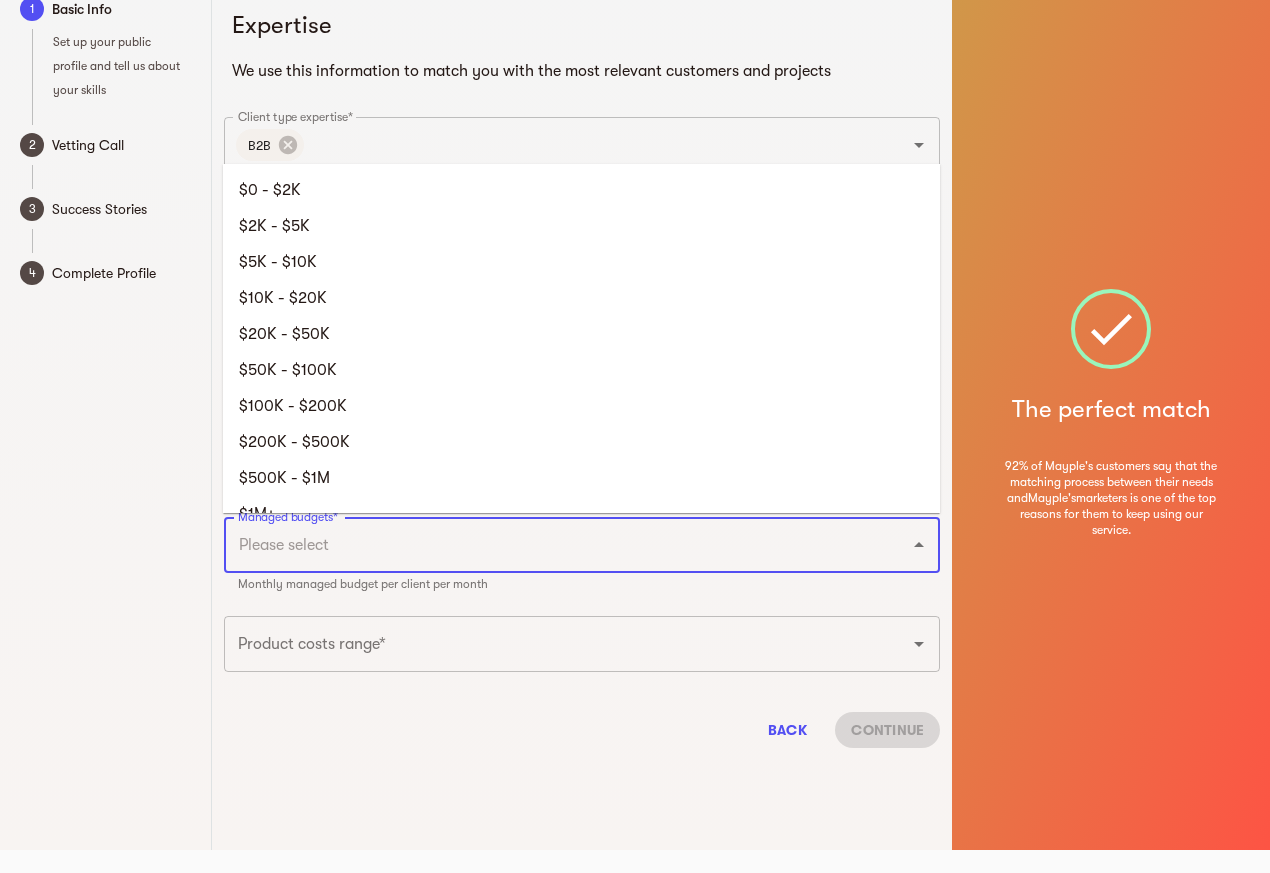 click on "$200K - $500K" at bounding box center [581, 442] 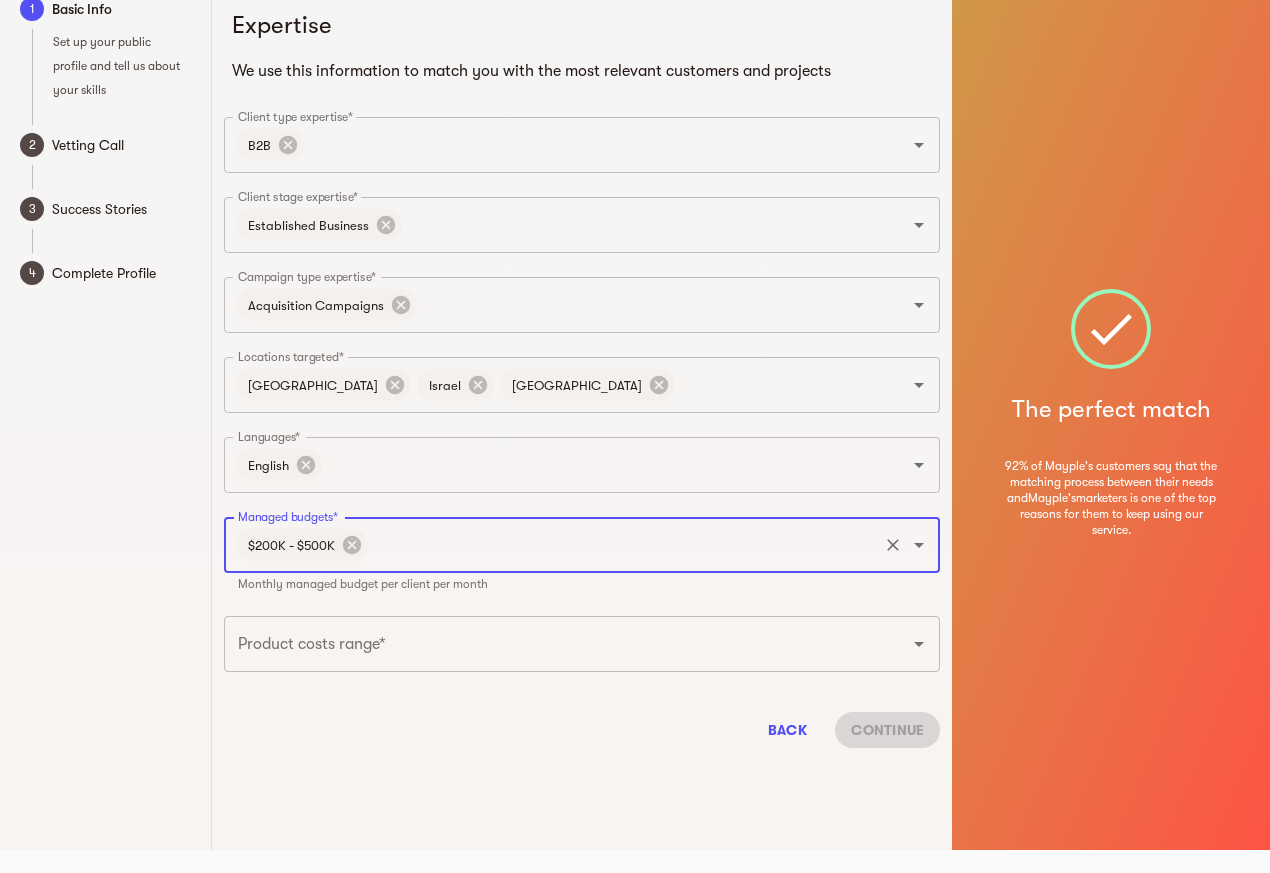 click on "Product costs range*" at bounding box center (554, 644) 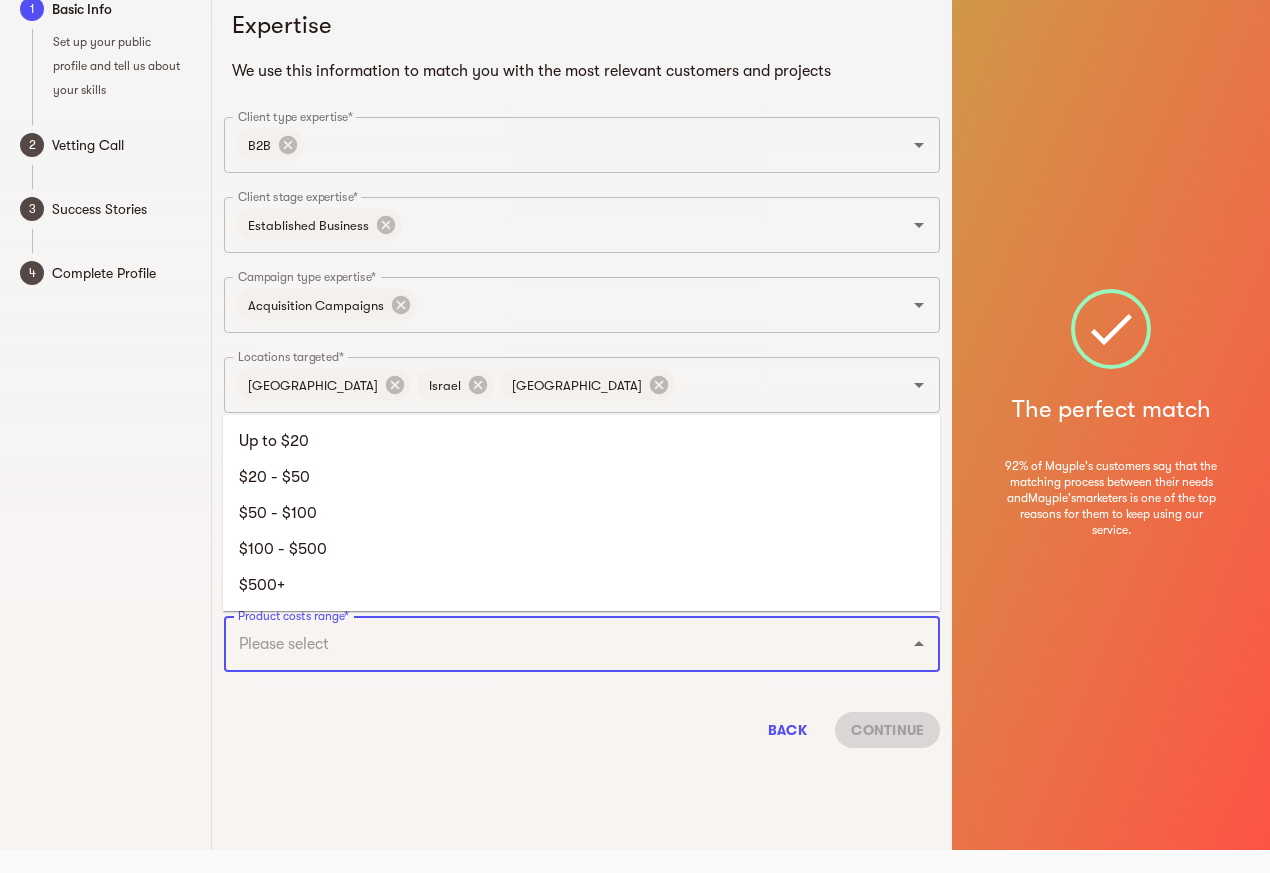 click on "$500+" at bounding box center (581, 585) 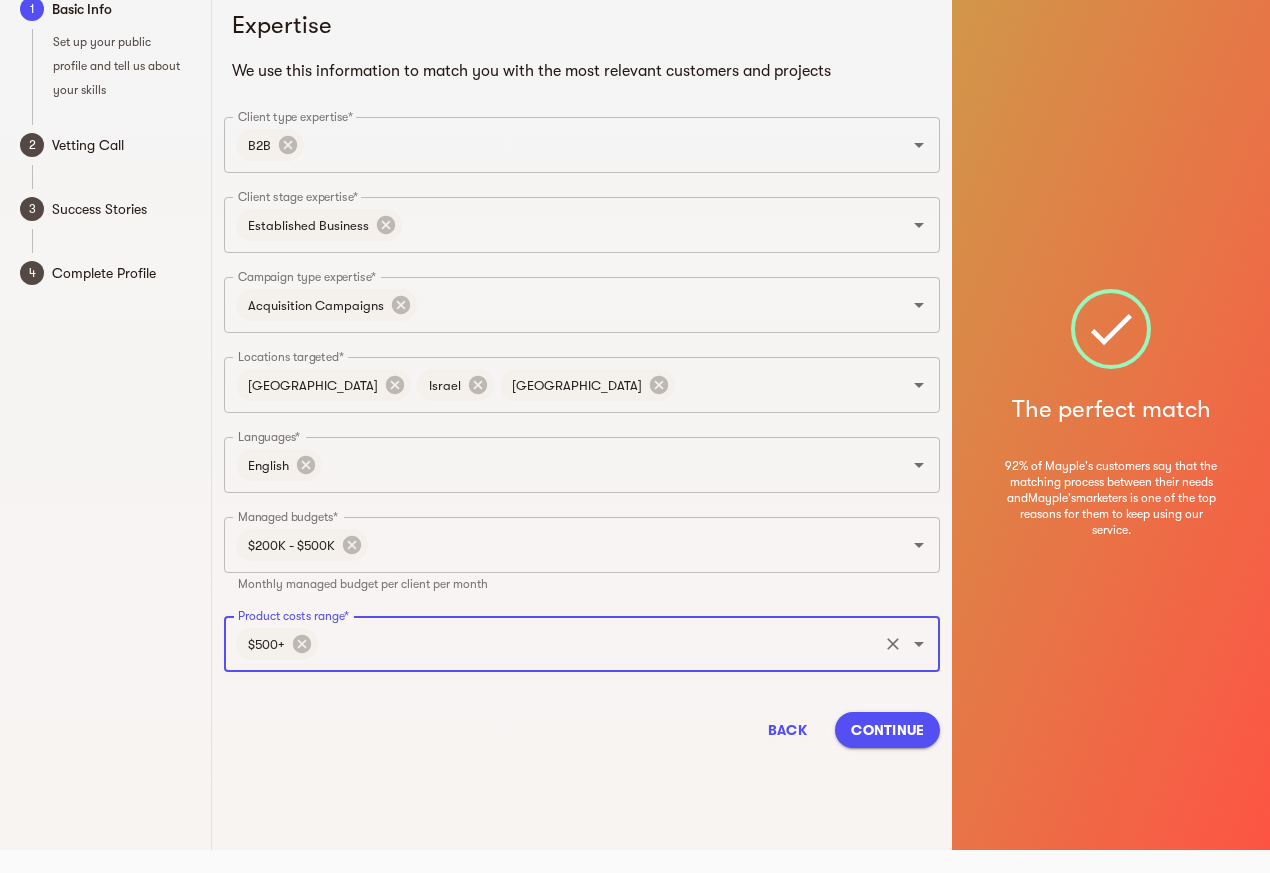 click on "Continue" at bounding box center (887, 730) 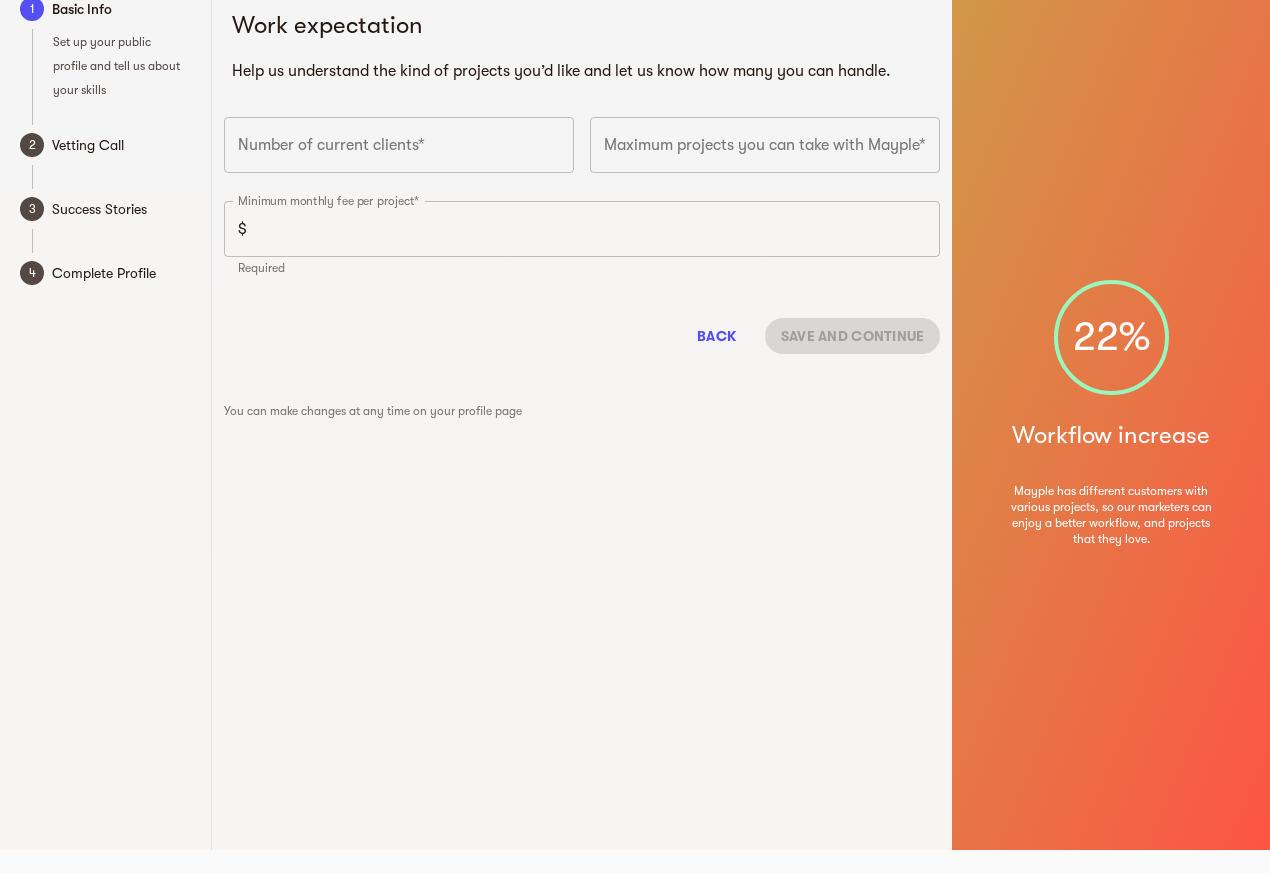 click at bounding box center (399, 145) 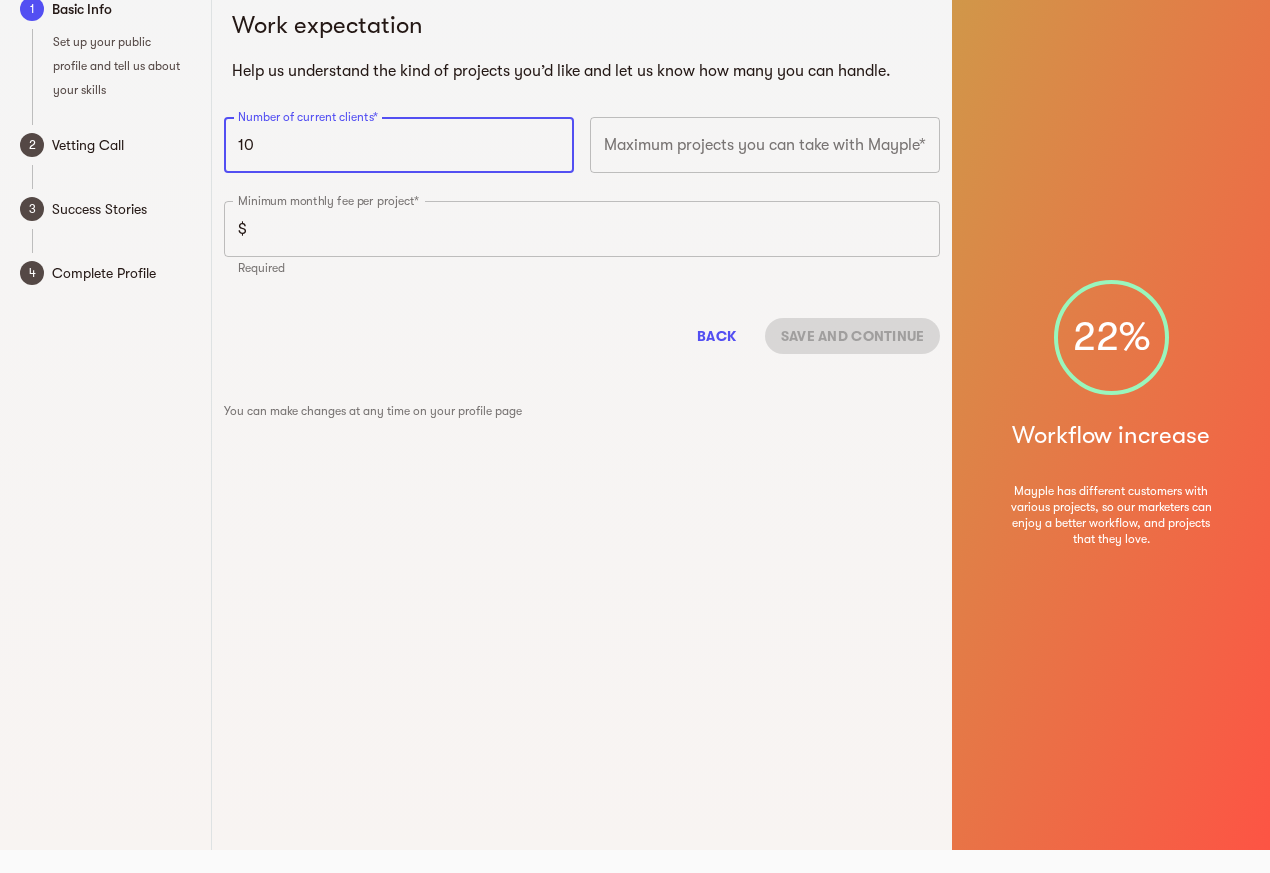 type on "10" 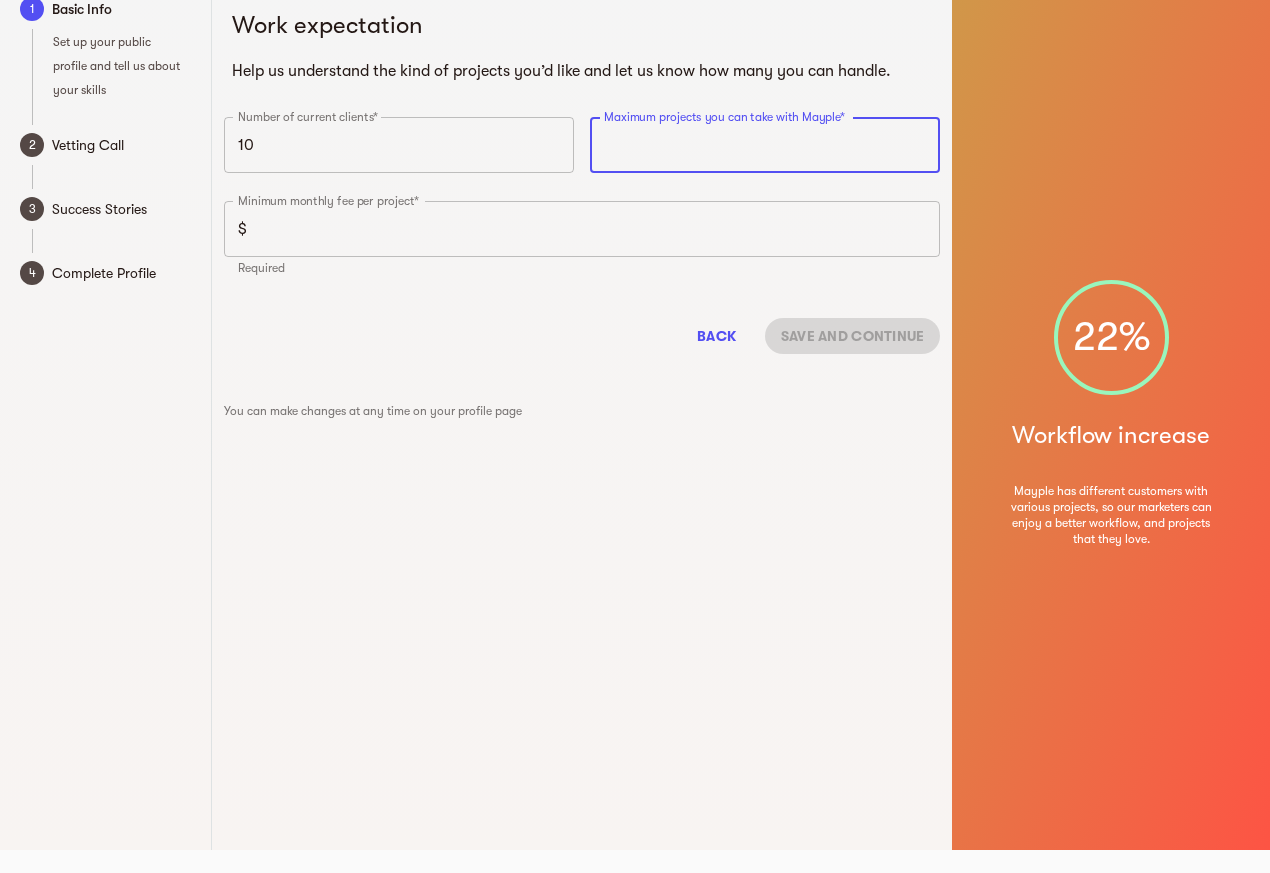 paste on "5" 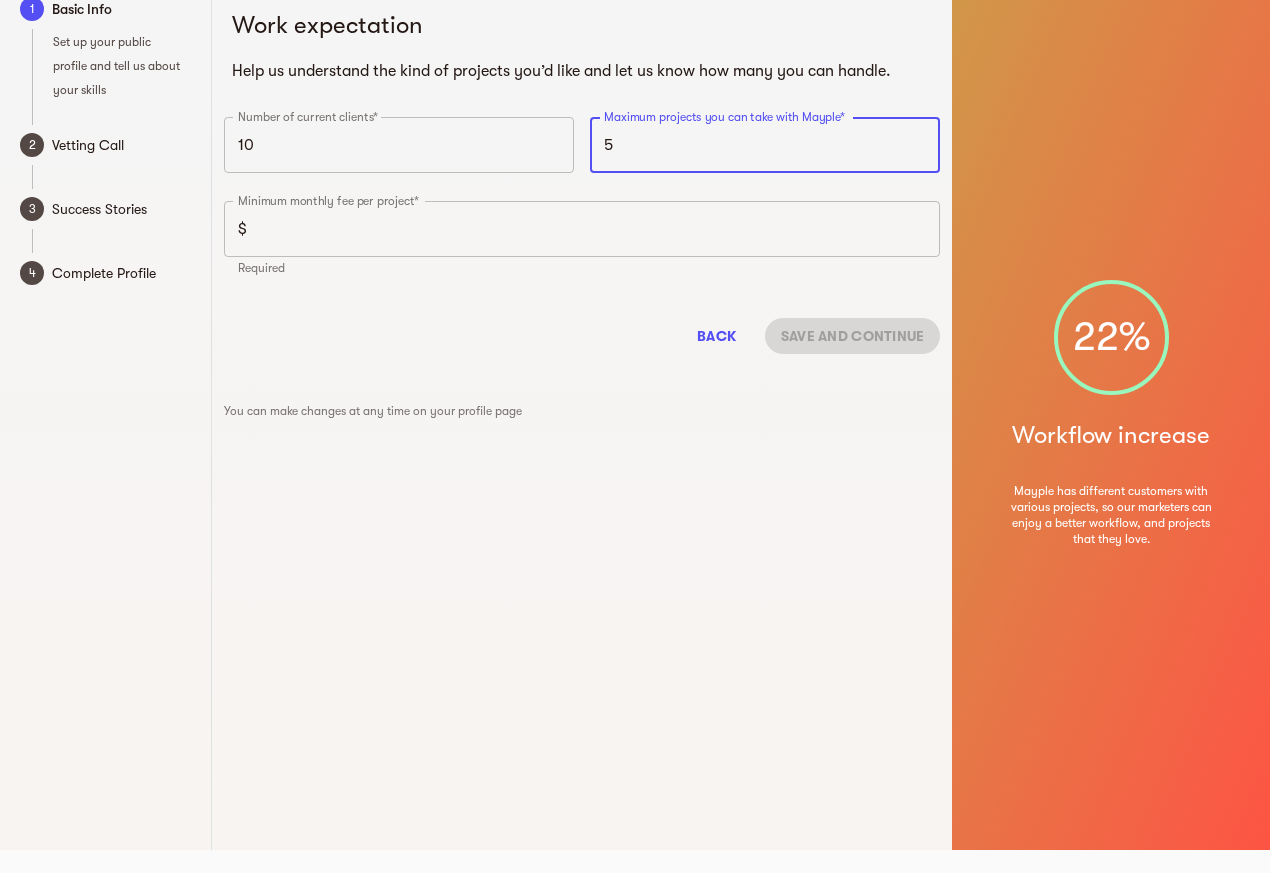 type on "5" 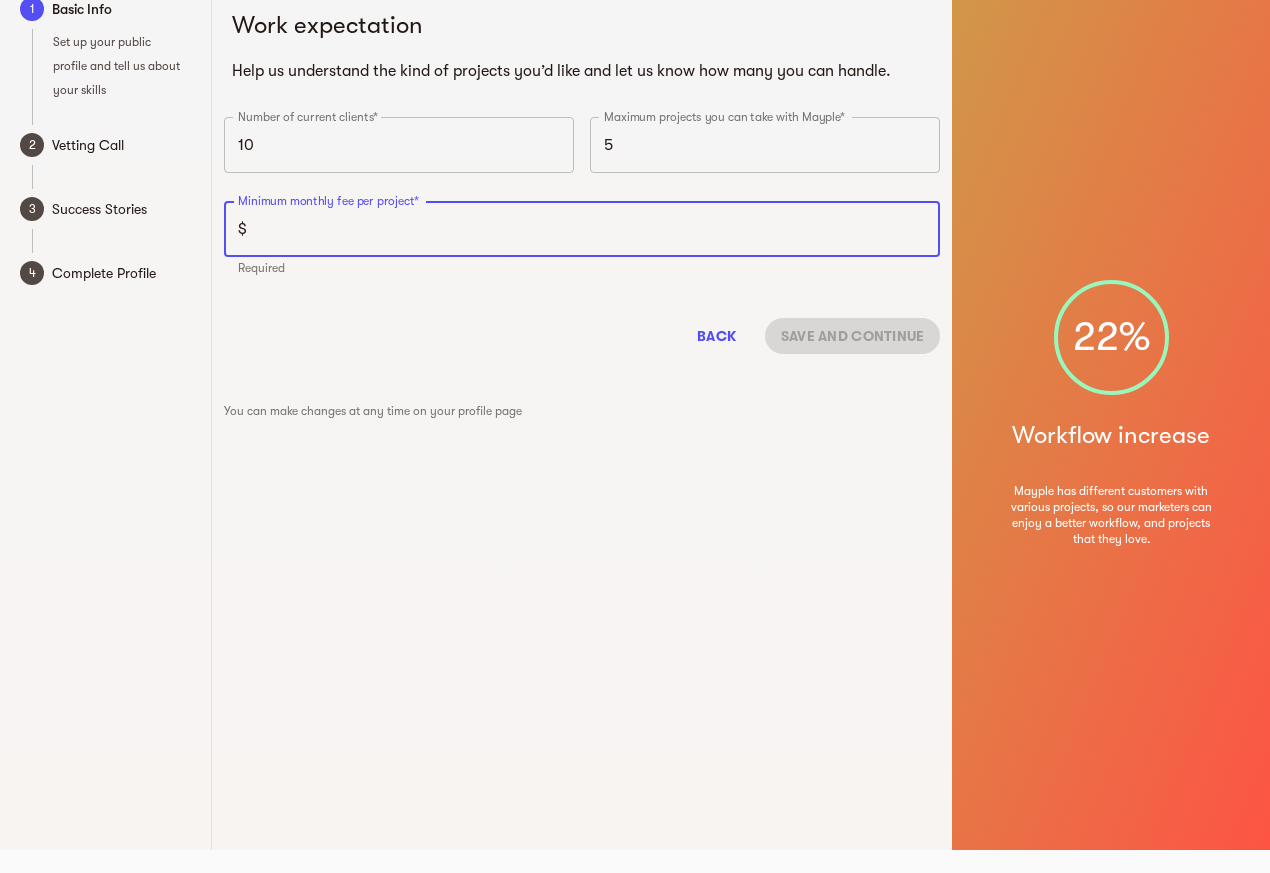 paste on "5000" 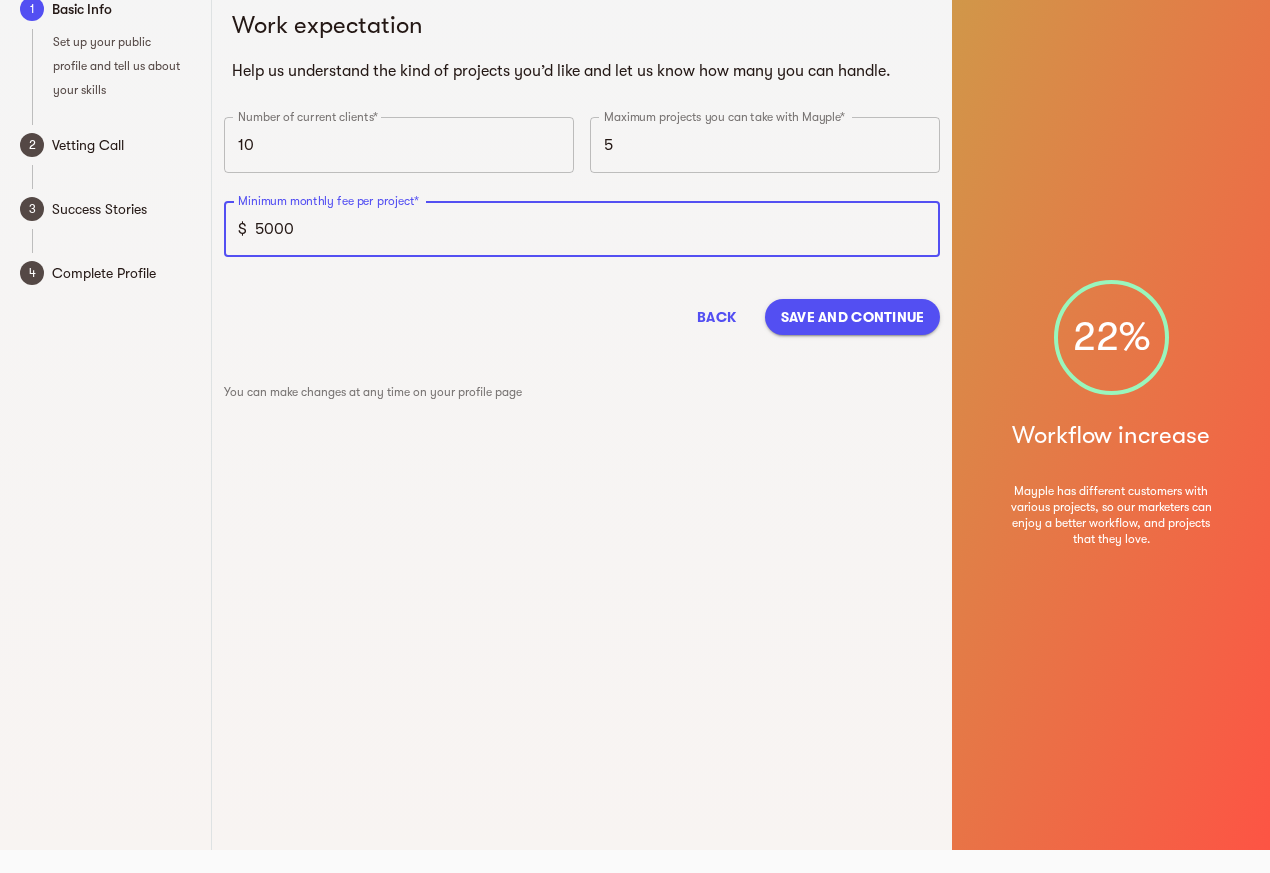 type on "5000" 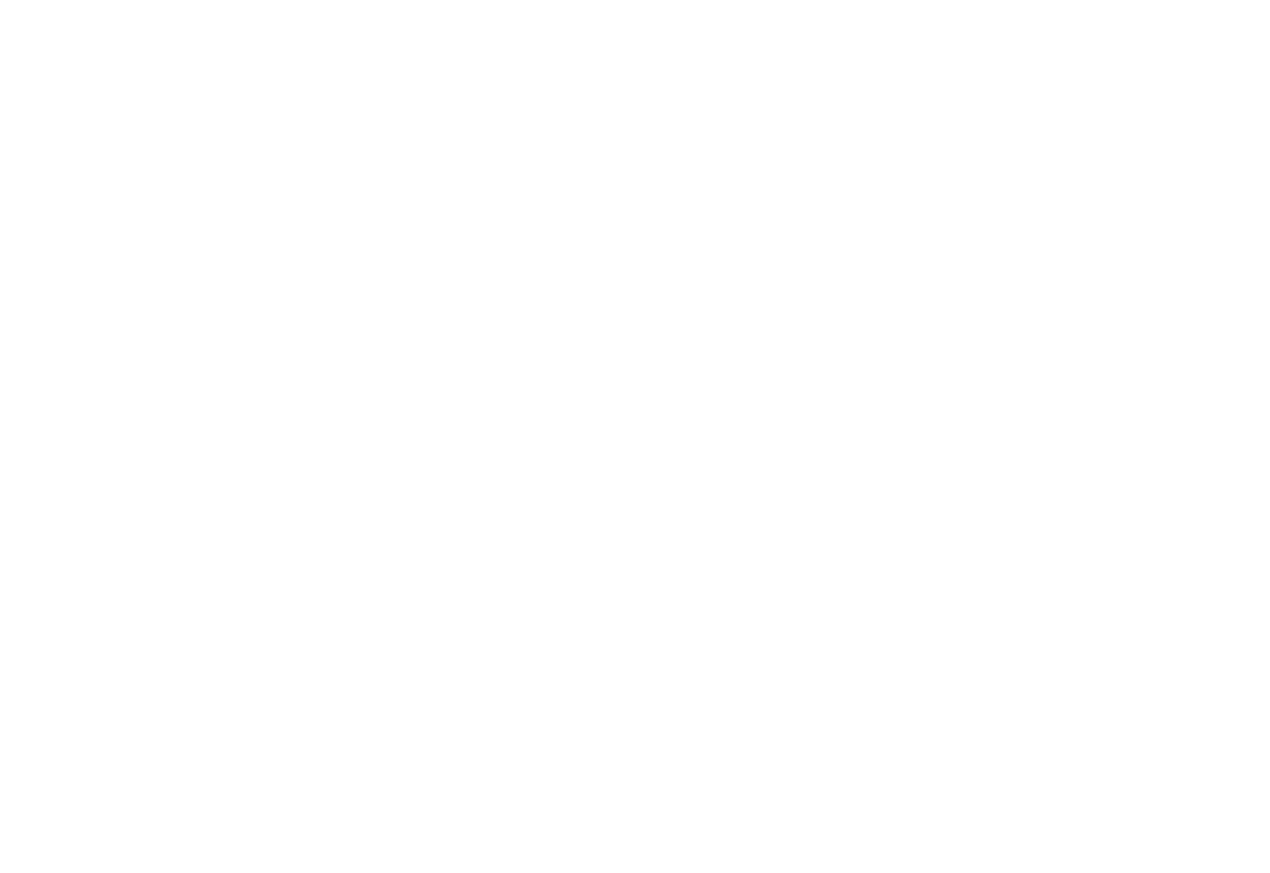 scroll, scrollTop: 18, scrollLeft: 0, axis: vertical 